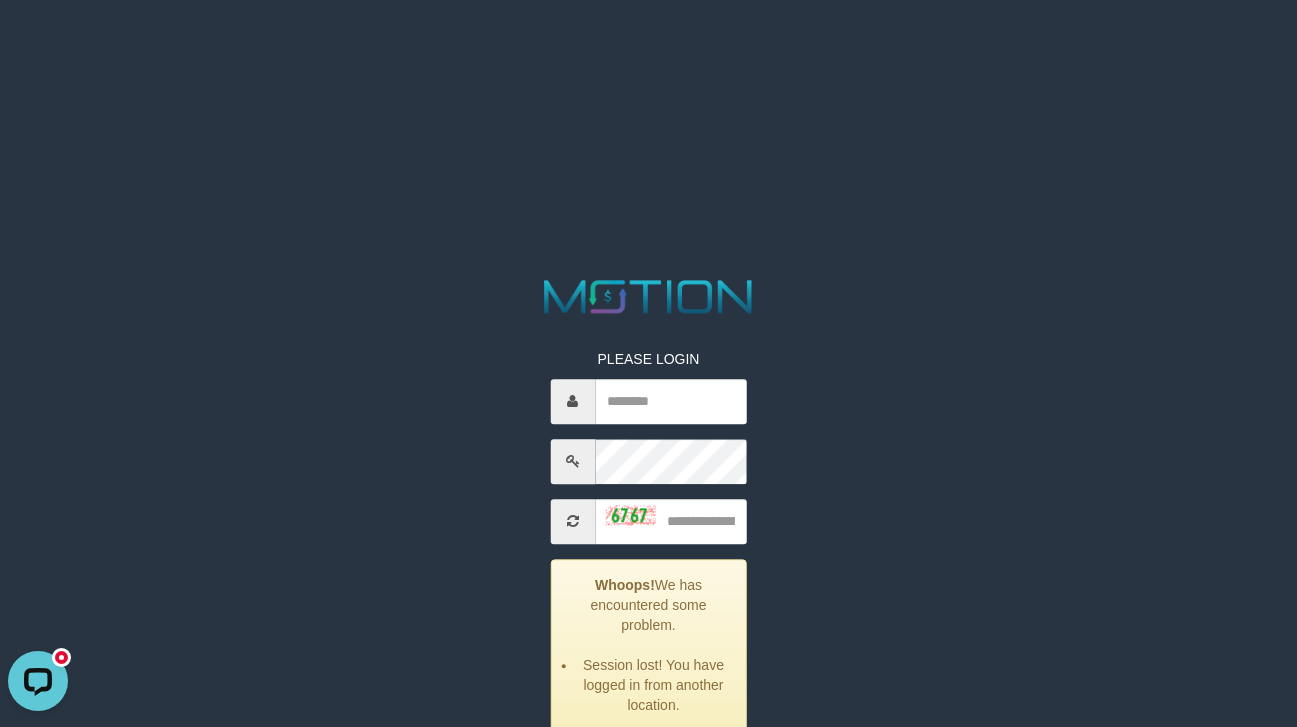 scroll, scrollTop: 0, scrollLeft: 0, axis: both 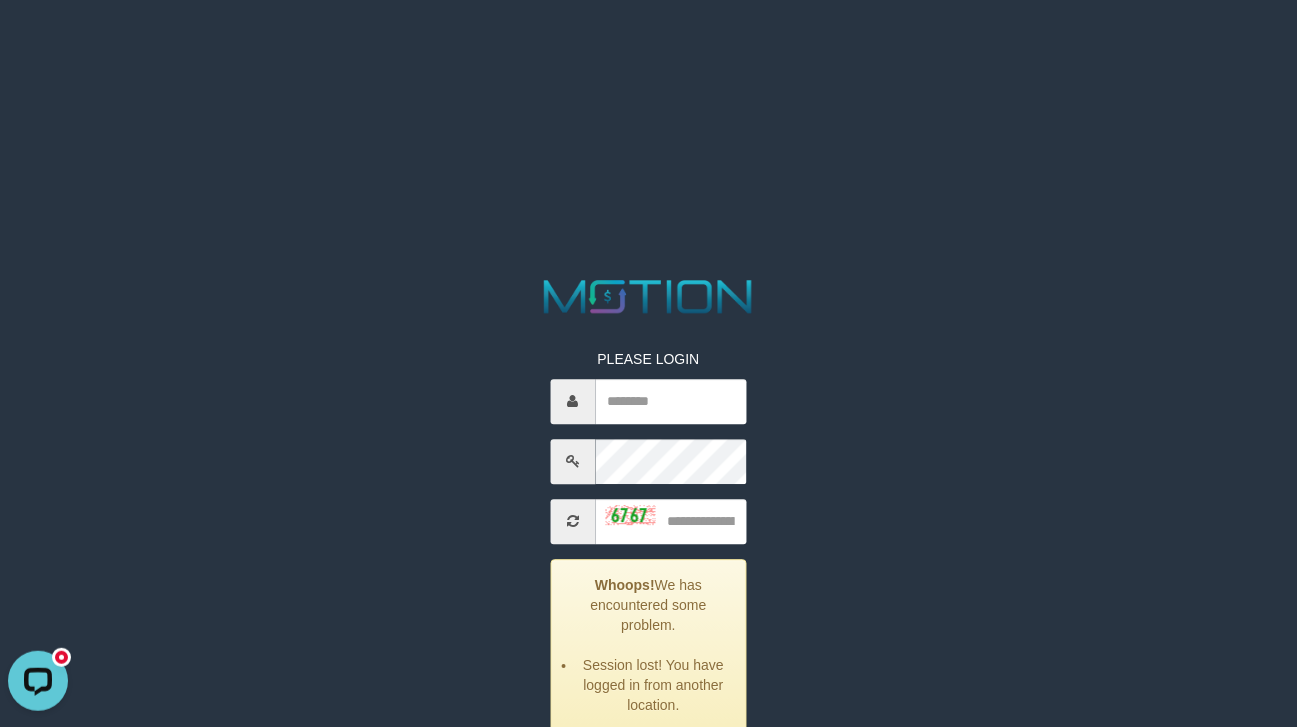 click on "PLEASE LOGIN
Whoops!  We has encountered some problem.
Session lost! You have logged in from another location.
*****
code © 2012-2018 dwg" at bounding box center [648, 548] 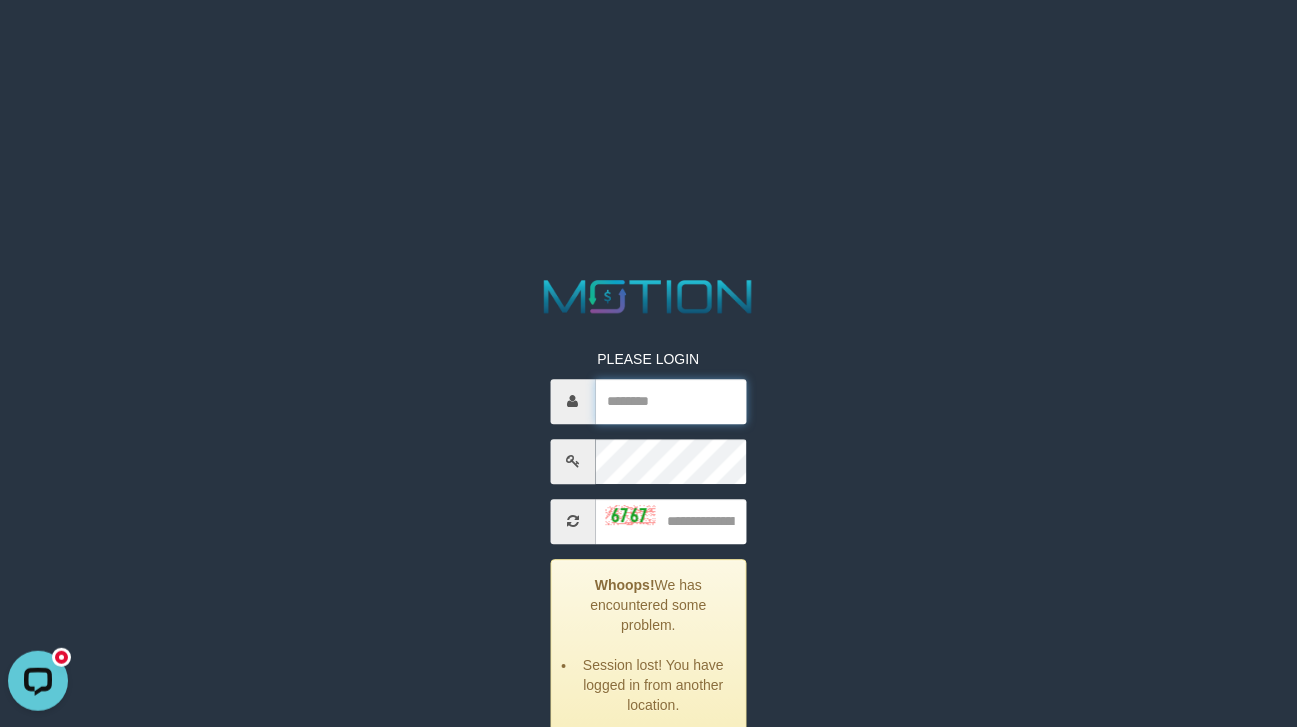 click at bounding box center (670, 401) 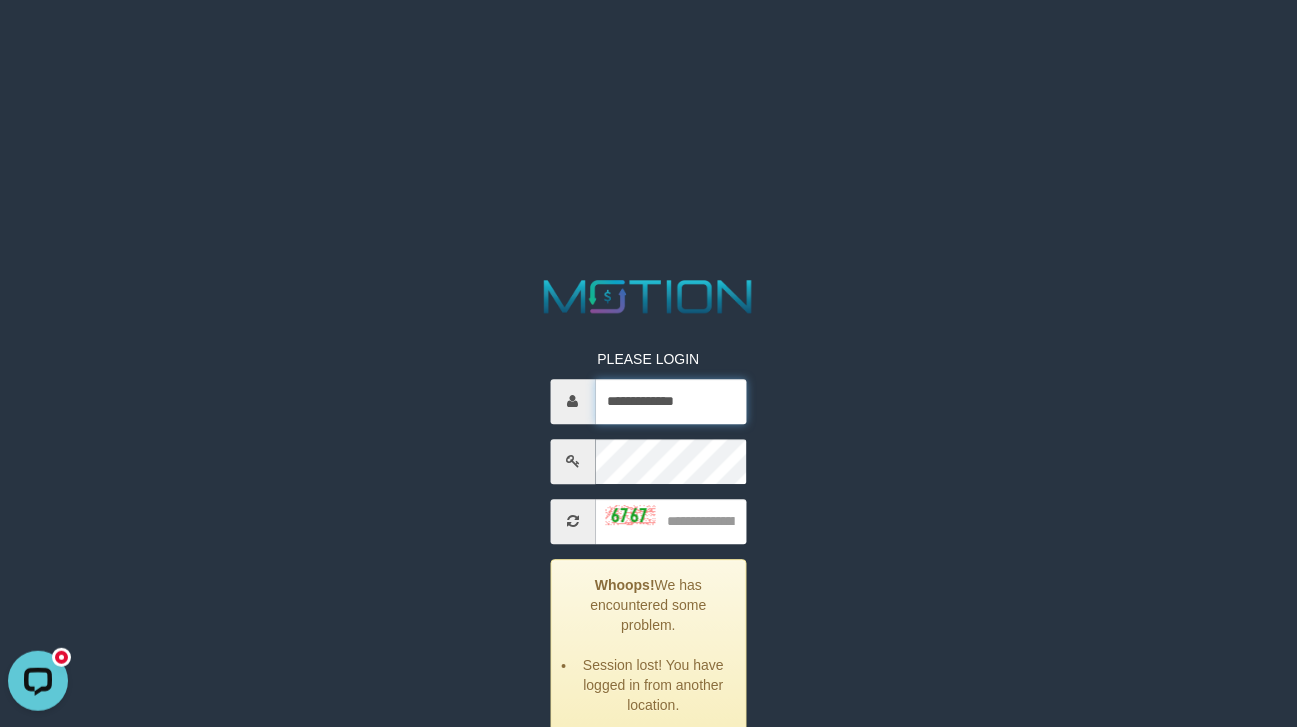 type on "**********" 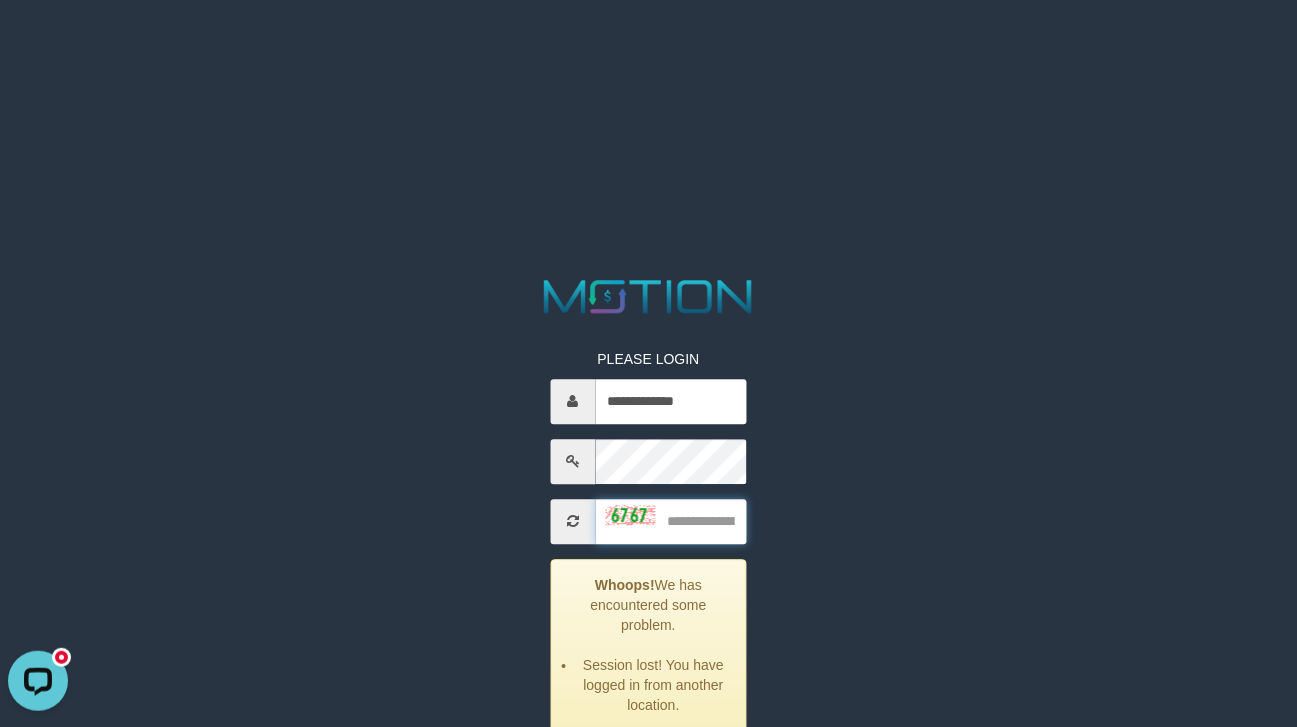click at bounding box center [670, 521] 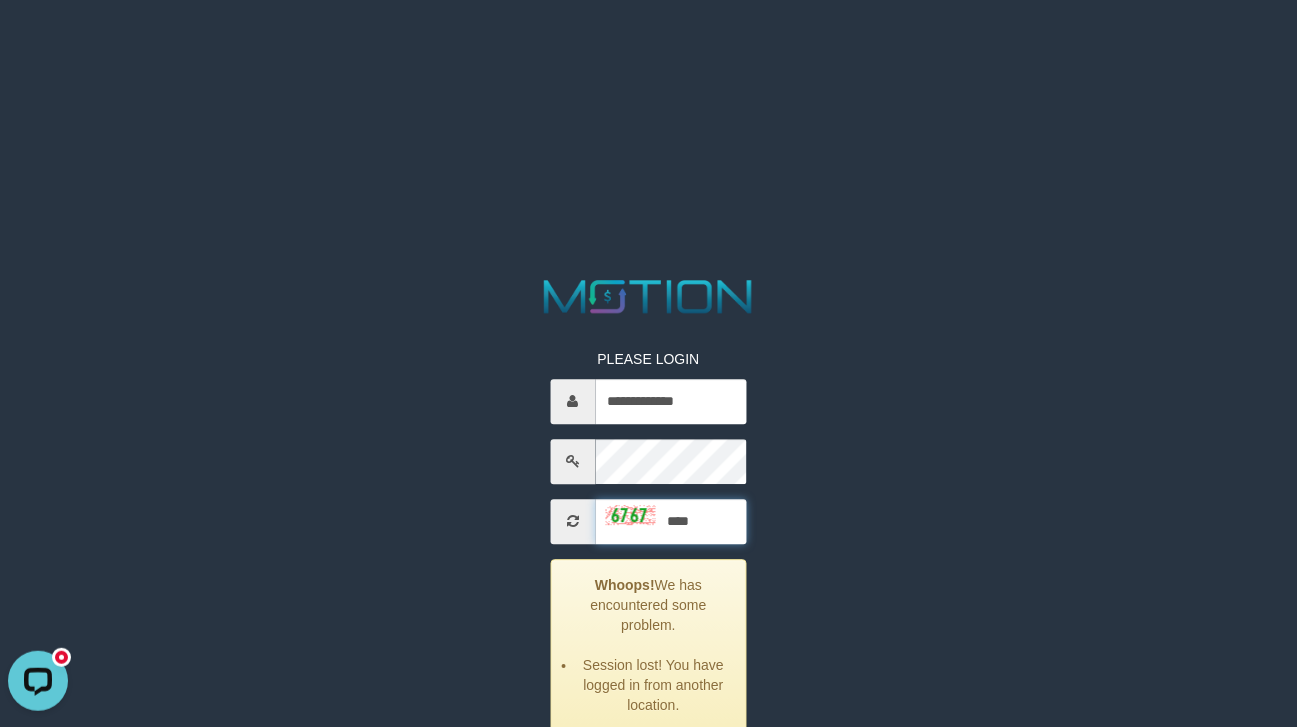 type on "****" 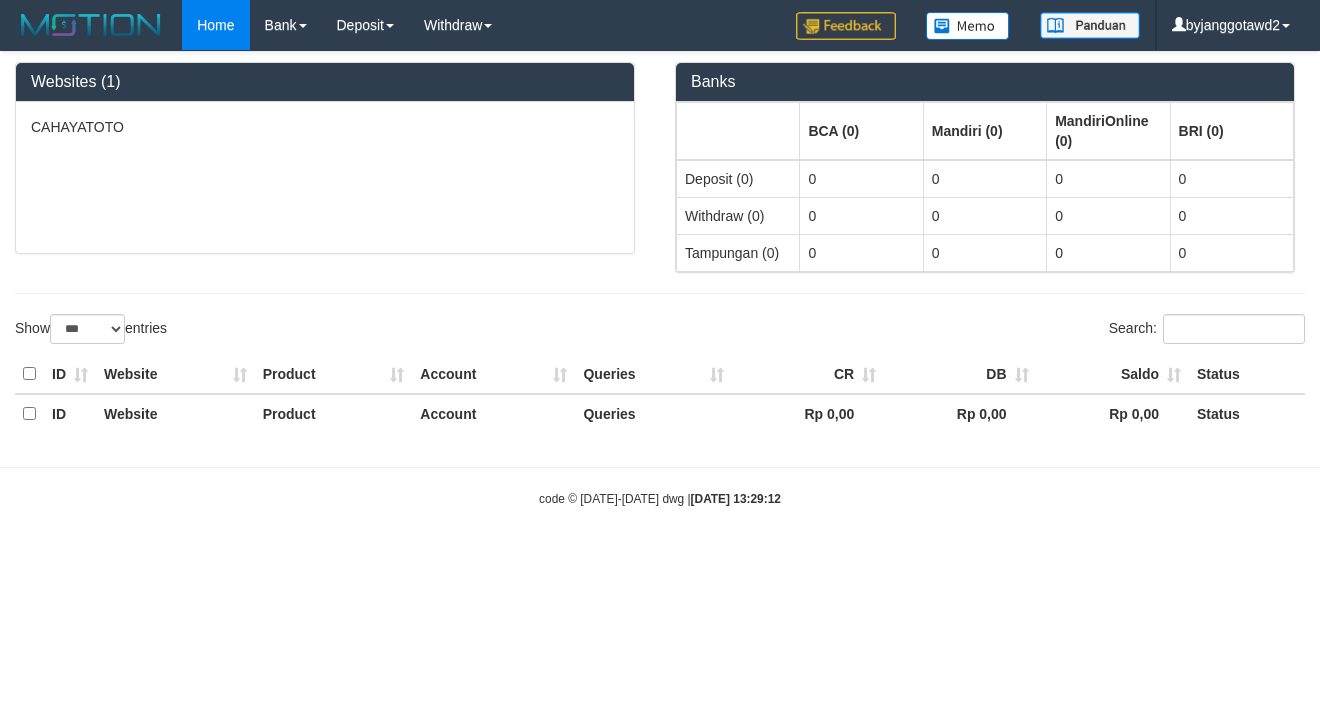 select on "***" 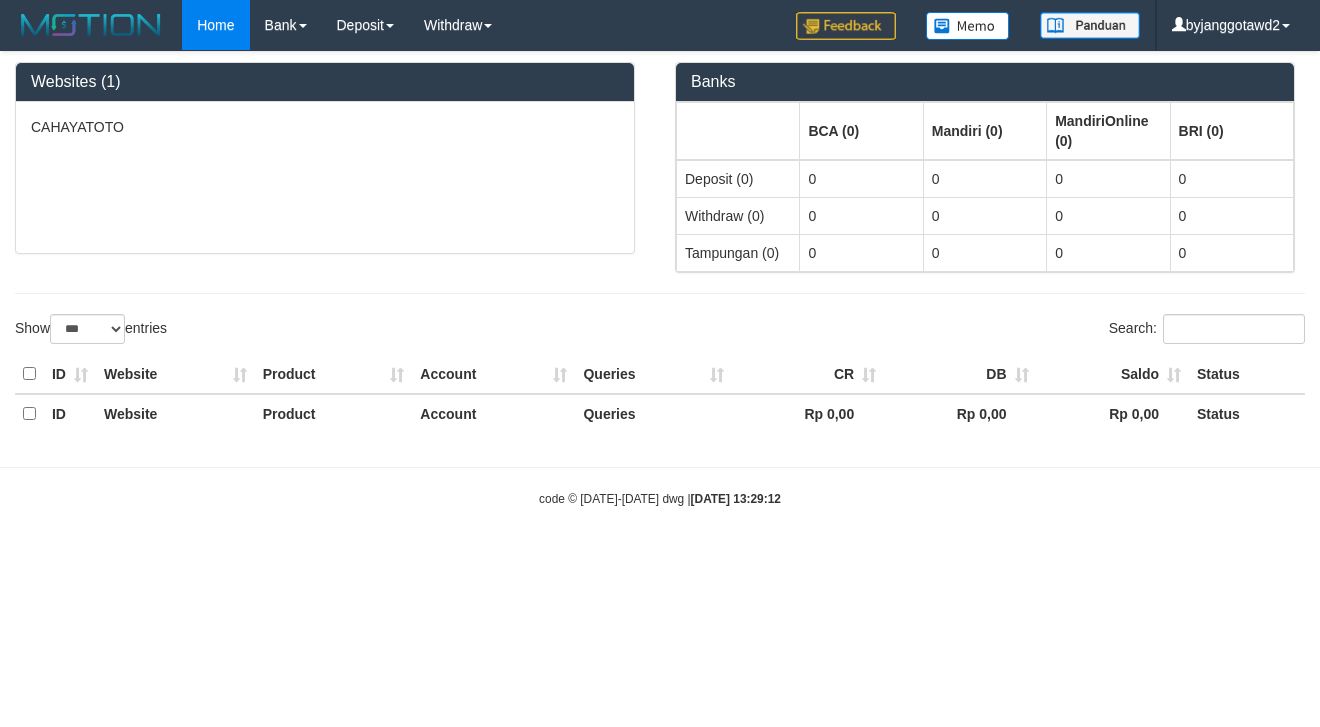 scroll, scrollTop: 0, scrollLeft: 0, axis: both 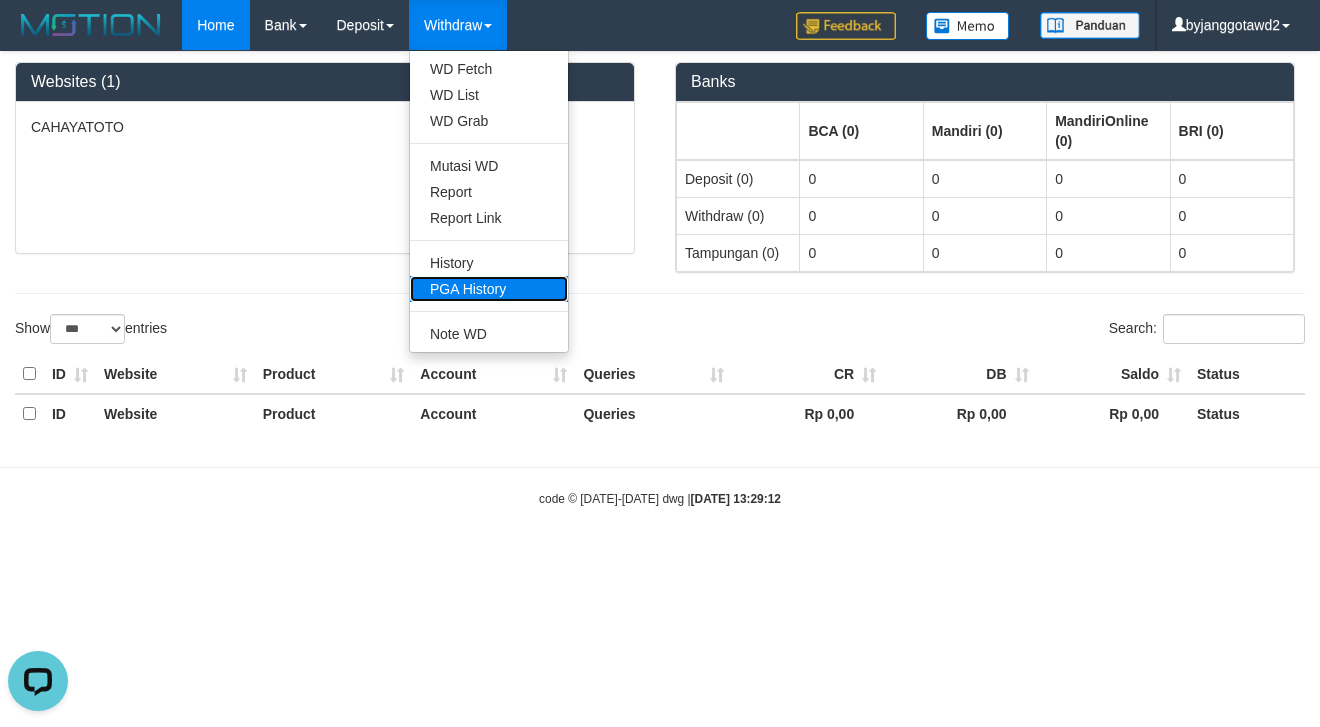 click on "PGA History" at bounding box center (489, 289) 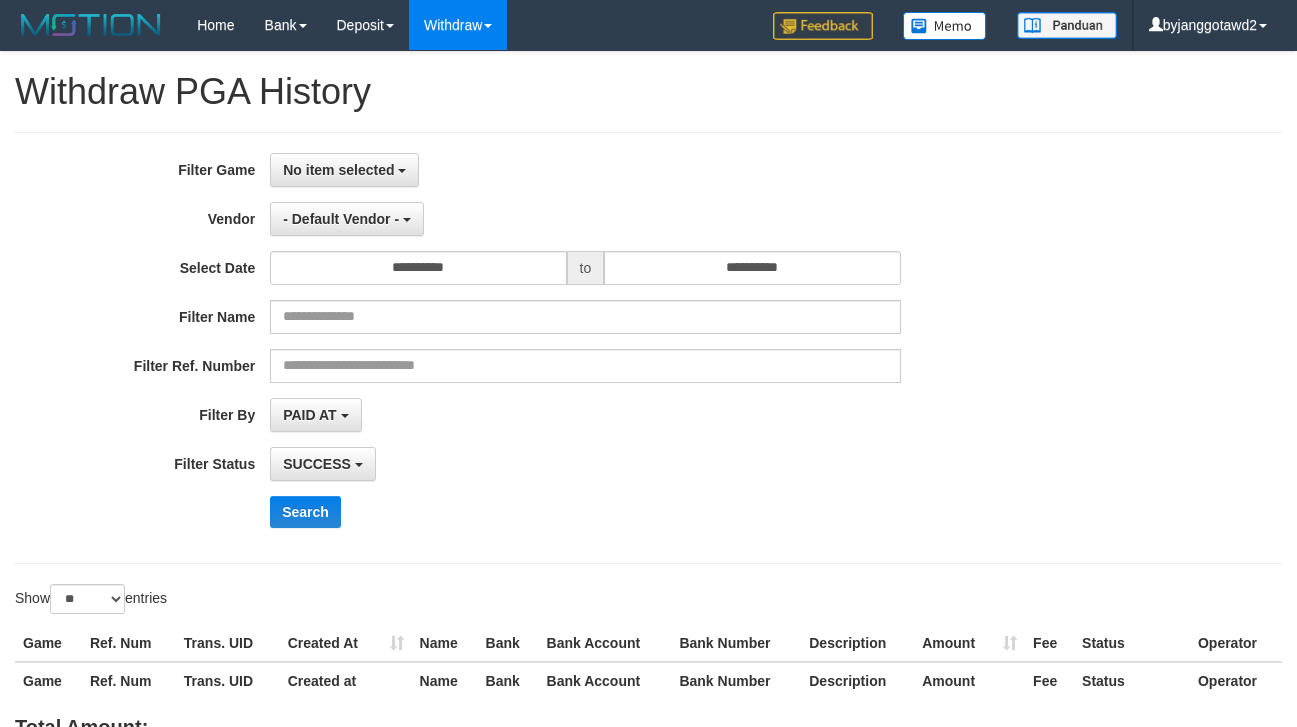 select 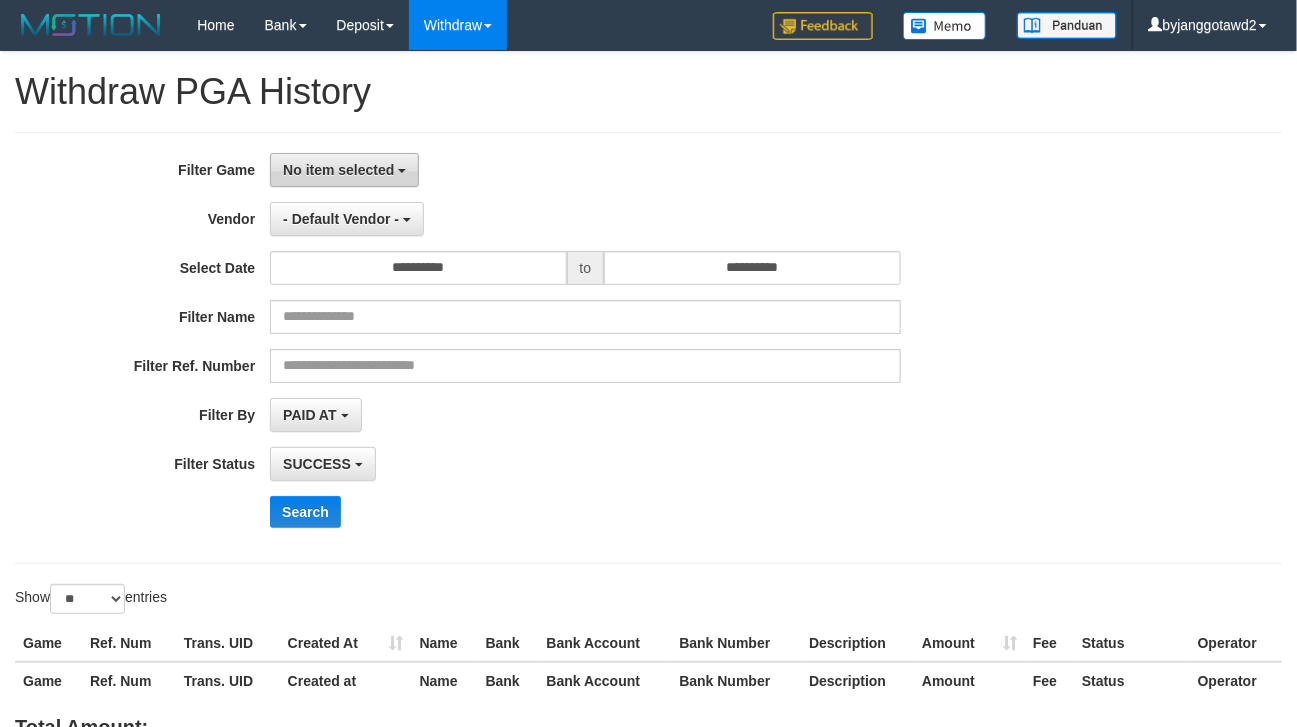 click on "No item selected" at bounding box center [338, 170] 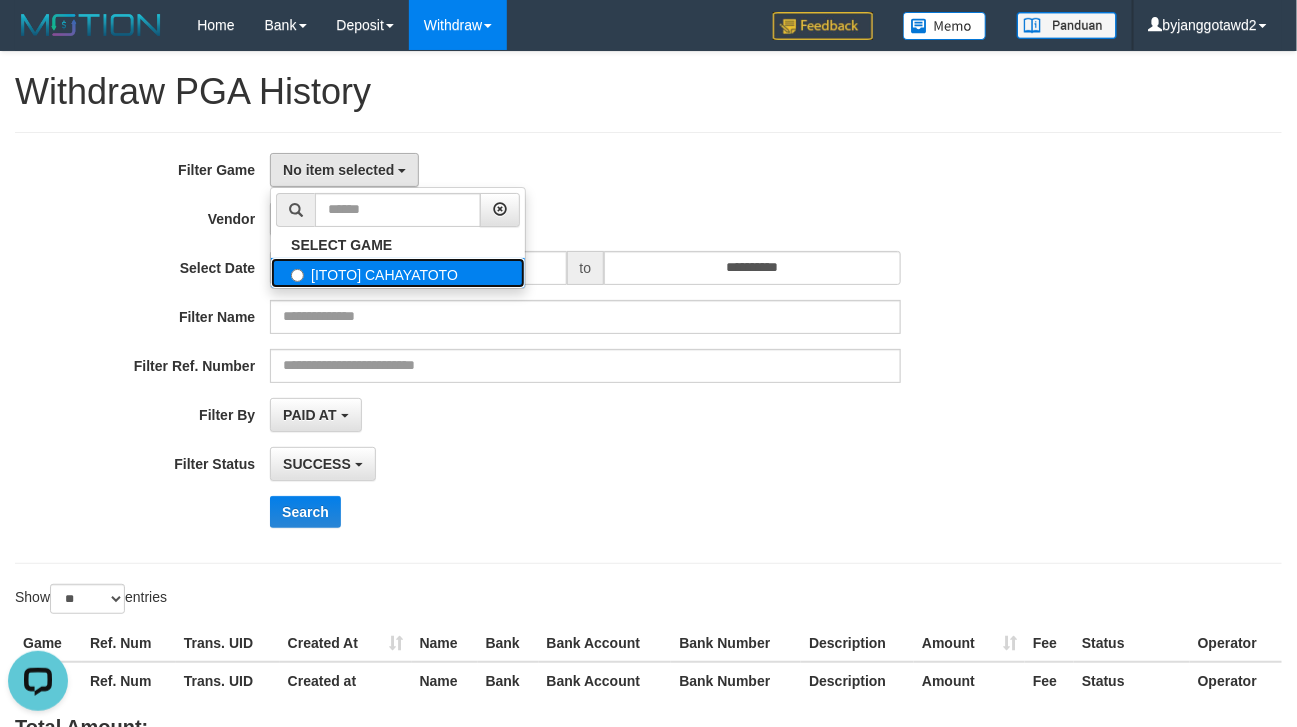 scroll, scrollTop: 0, scrollLeft: 0, axis: both 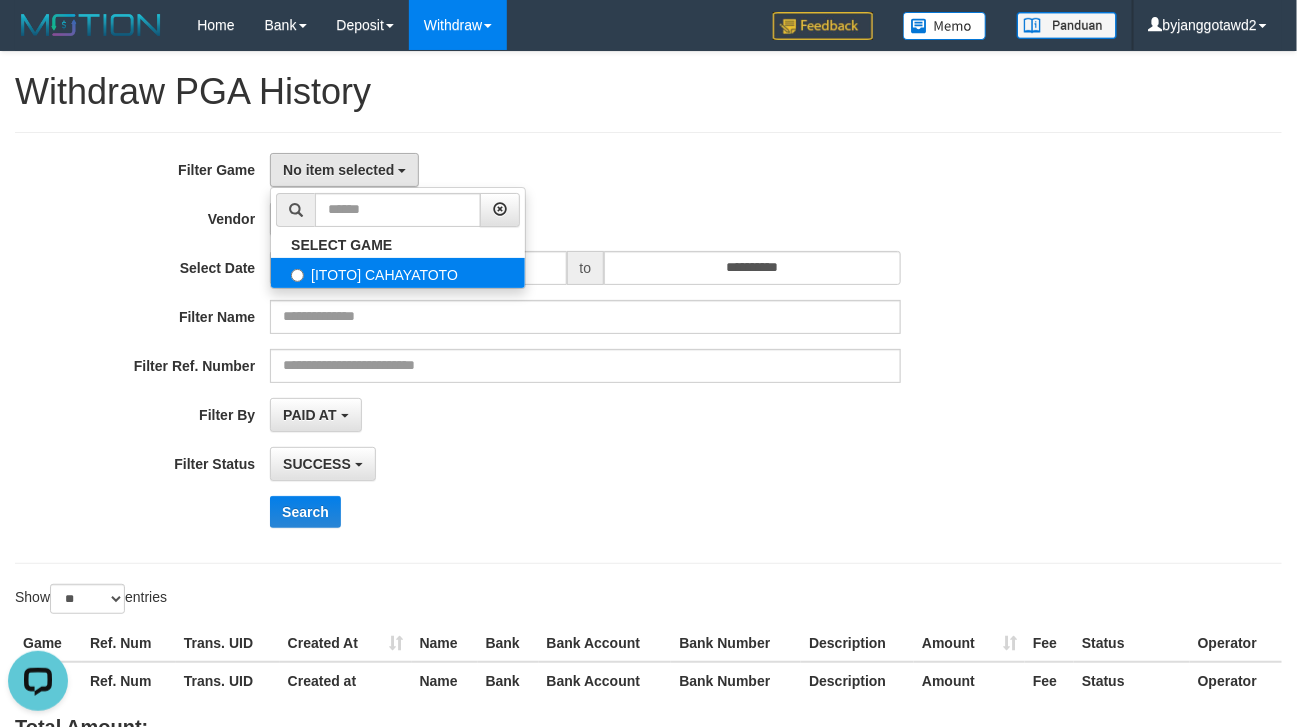 select on "****" 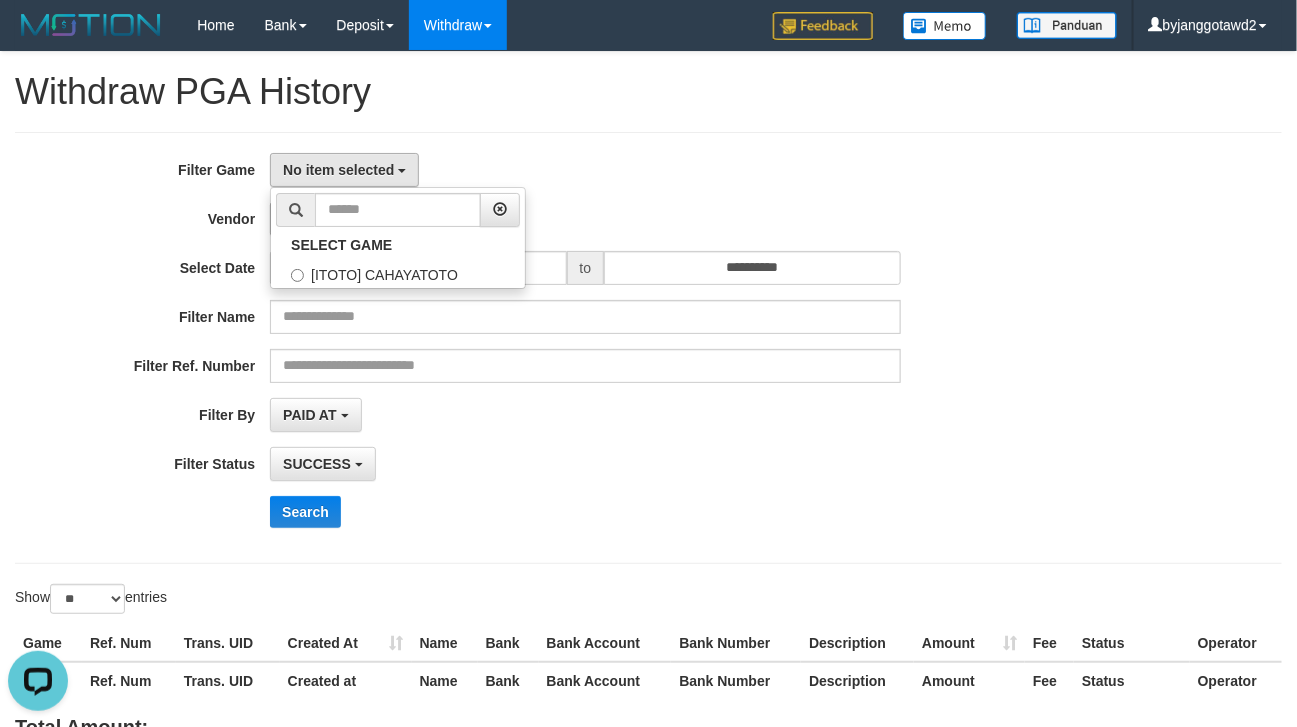 scroll, scrollTop: 18, scrollLeft: 0, axis: vertical 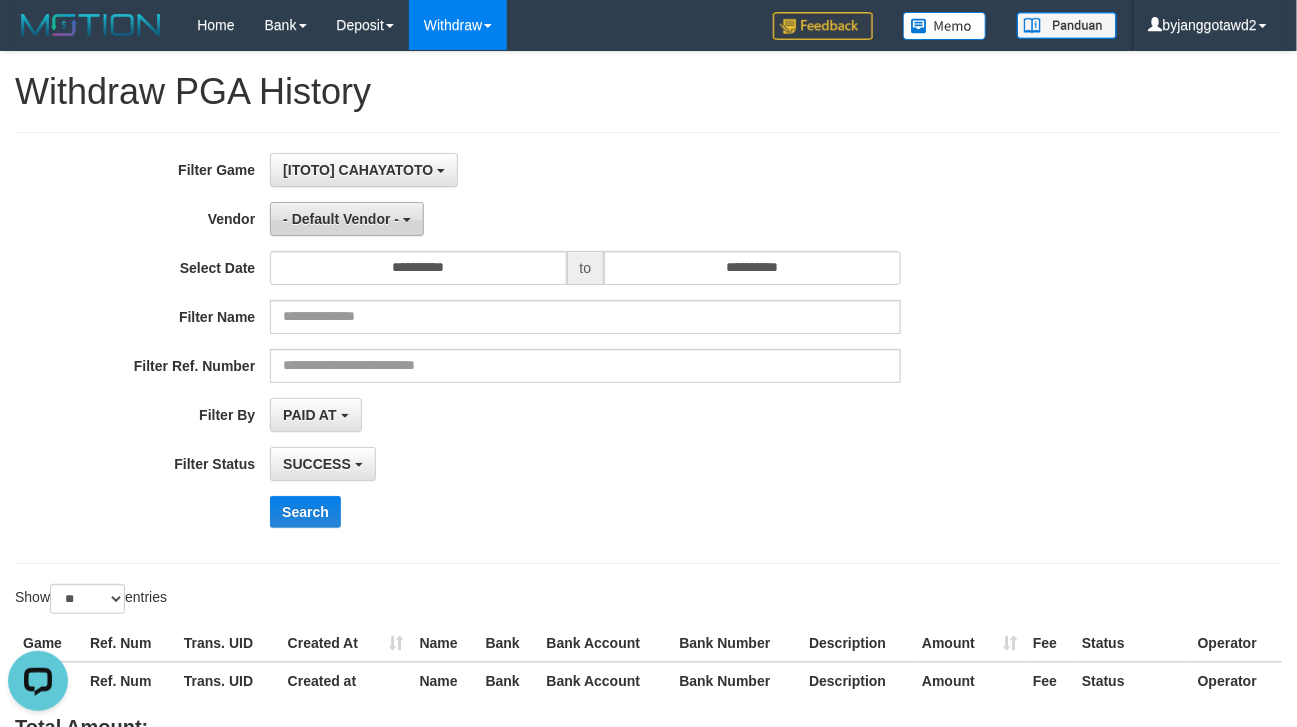 click on "- Default Vendor -" at bounding box center [347, 219] 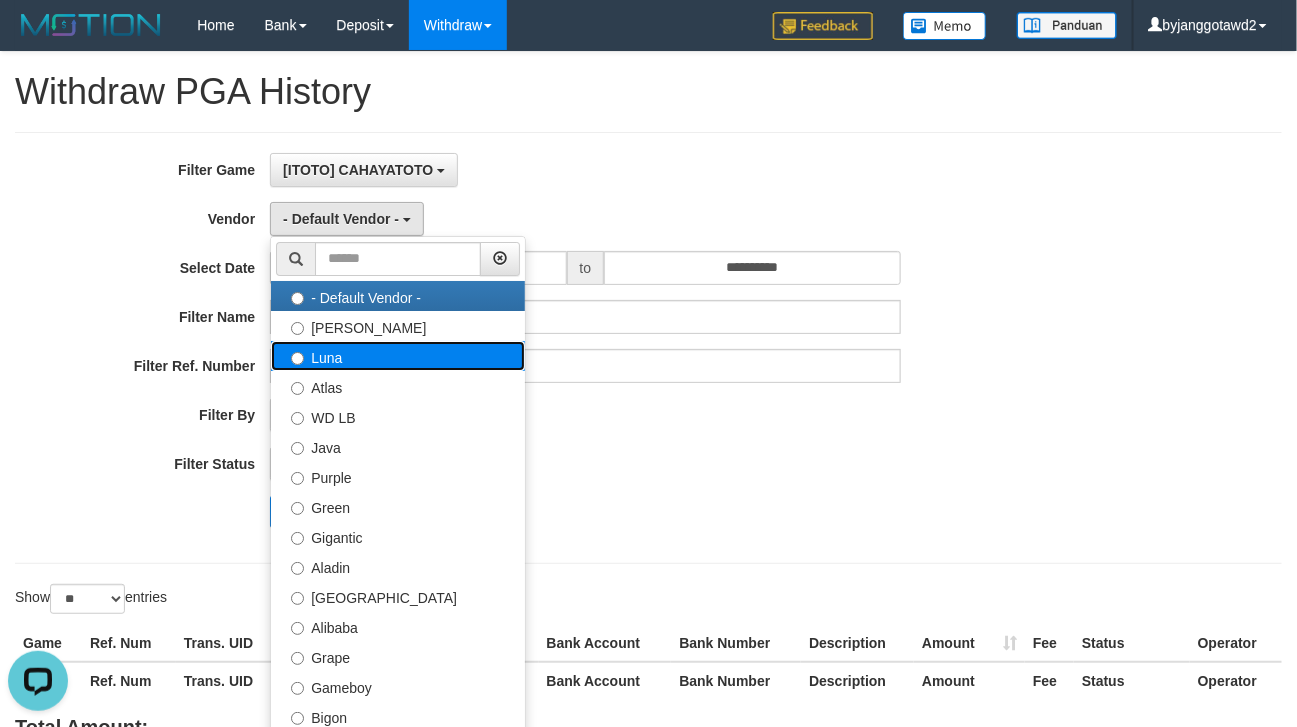 click on "Luna" at bounding box center [398, 356] 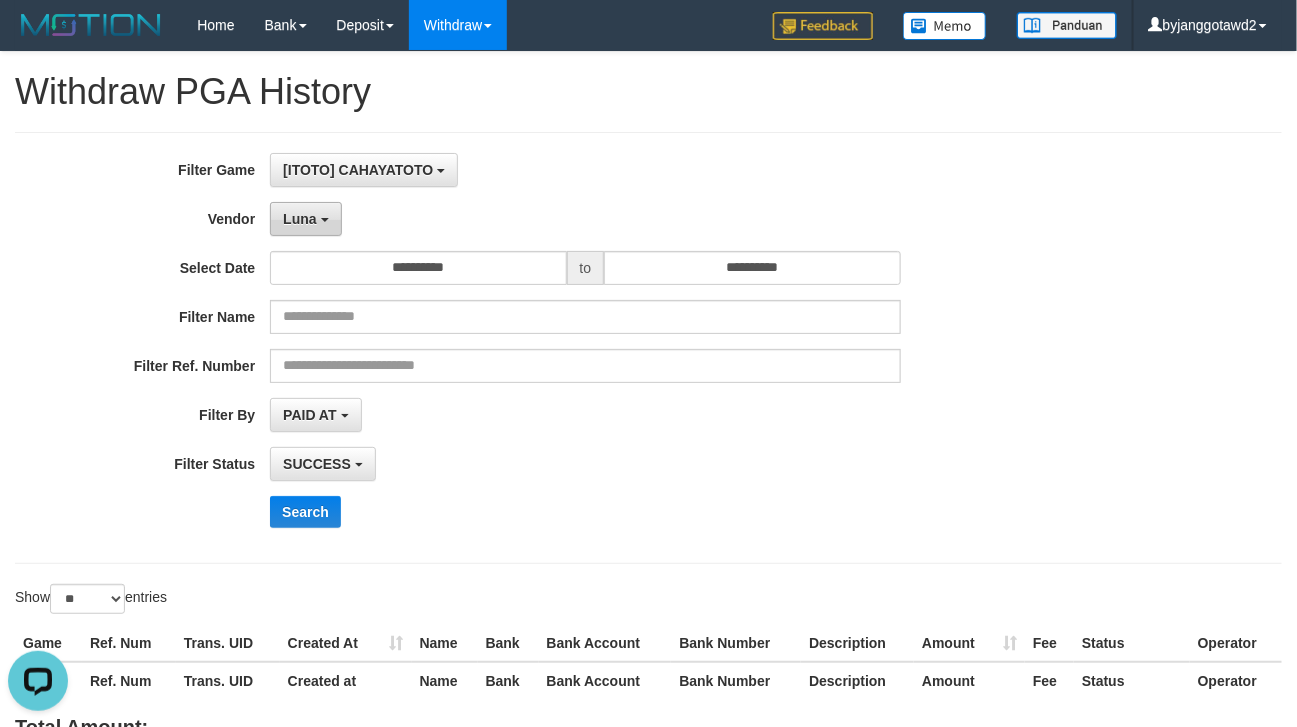 click on "Luna" at bounding box center [305, 219] 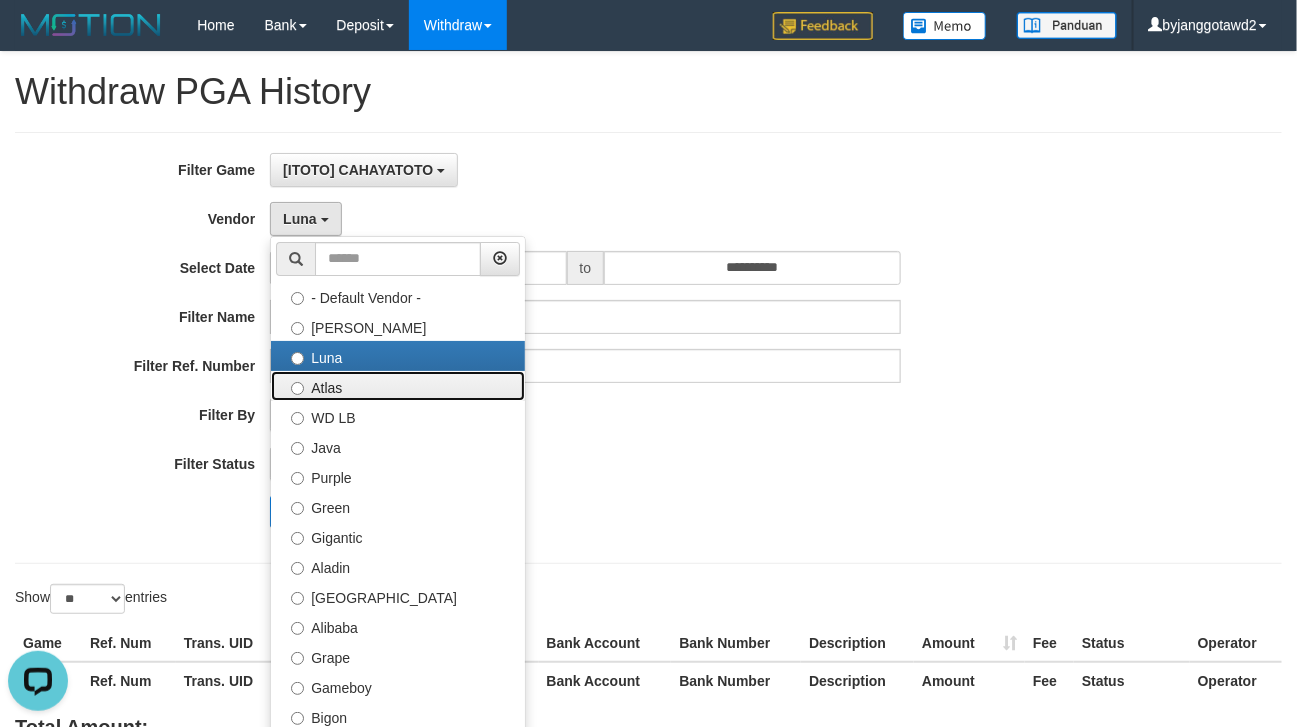 drag, startPoint x: 351, startPoint y: 394, endPoint x: 426, endPoint y: 219, distance: 190.39433 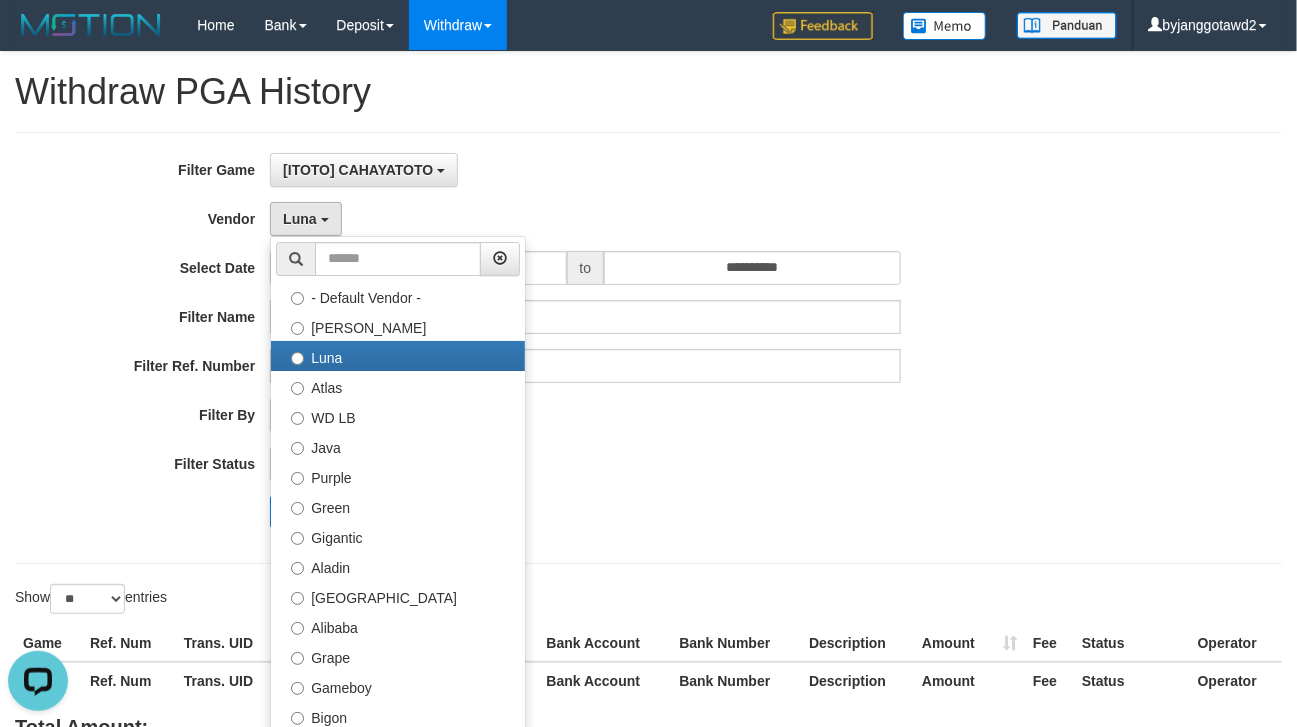 select on "**********" 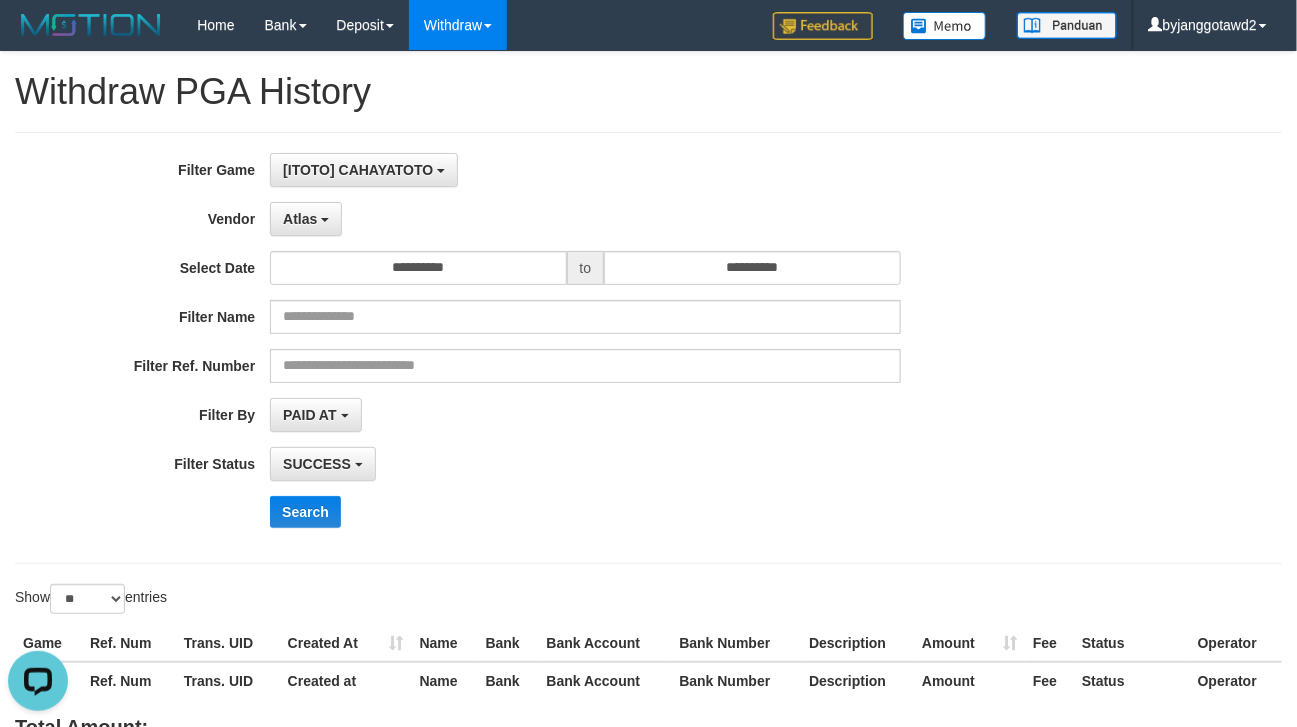 click on "[ITOTO] CAHAYATOTO
SELECT GAME
[ITOTO] CAHAYATOTO" at bounding box center [585, 170] 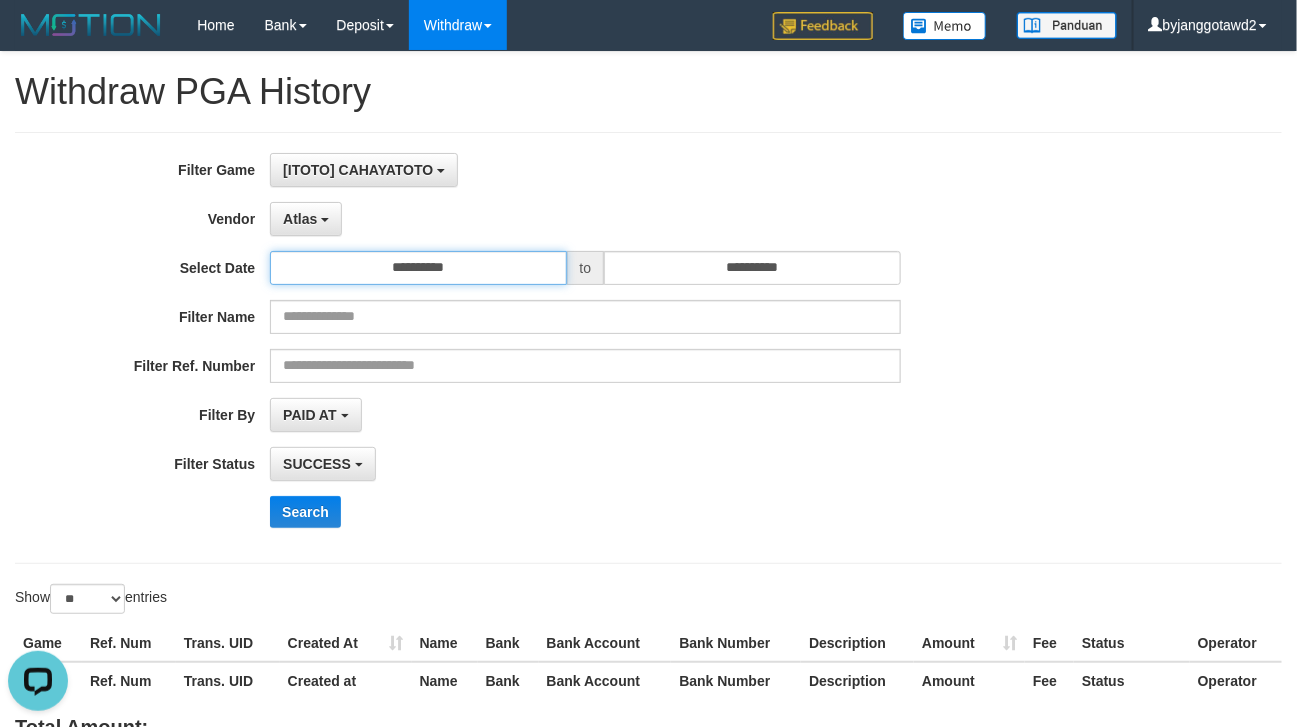 click on "**********" at bounding box center [418, 268] 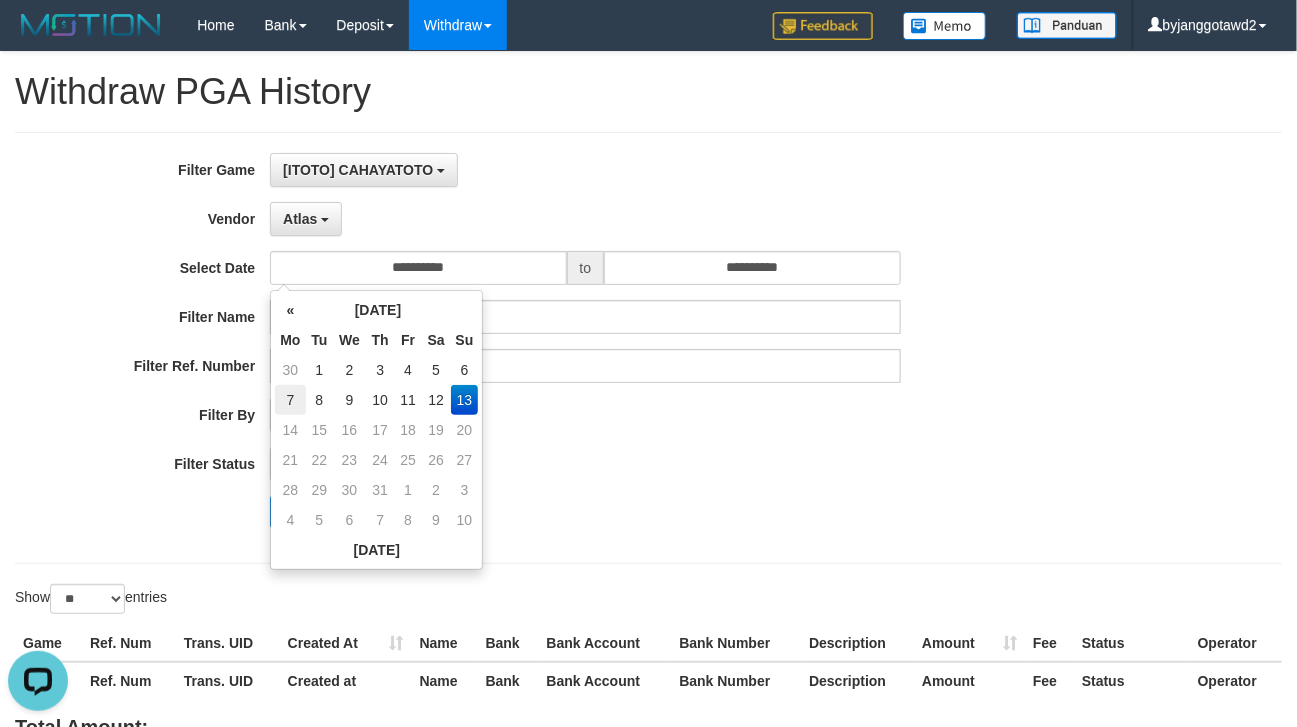click on "7" at bounding box center (290, 400) 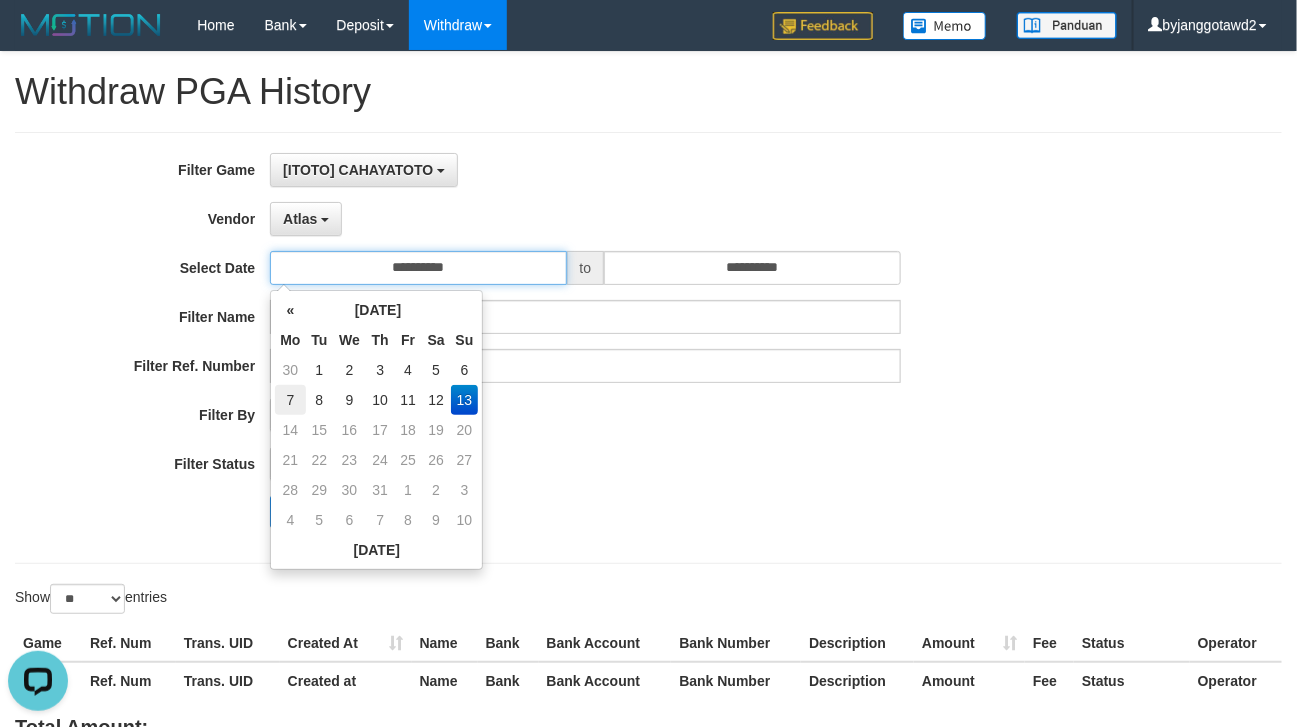 type on "**********" 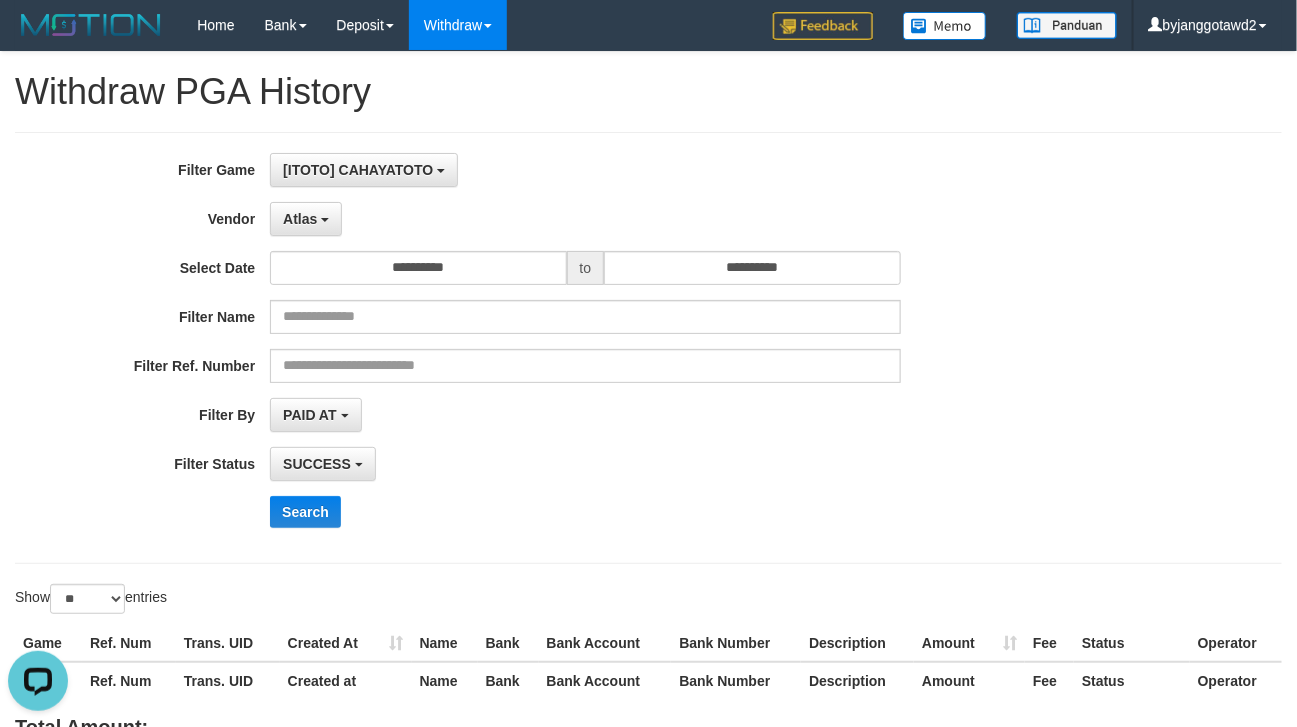 click on "**********" at bounding box center (540, 348) 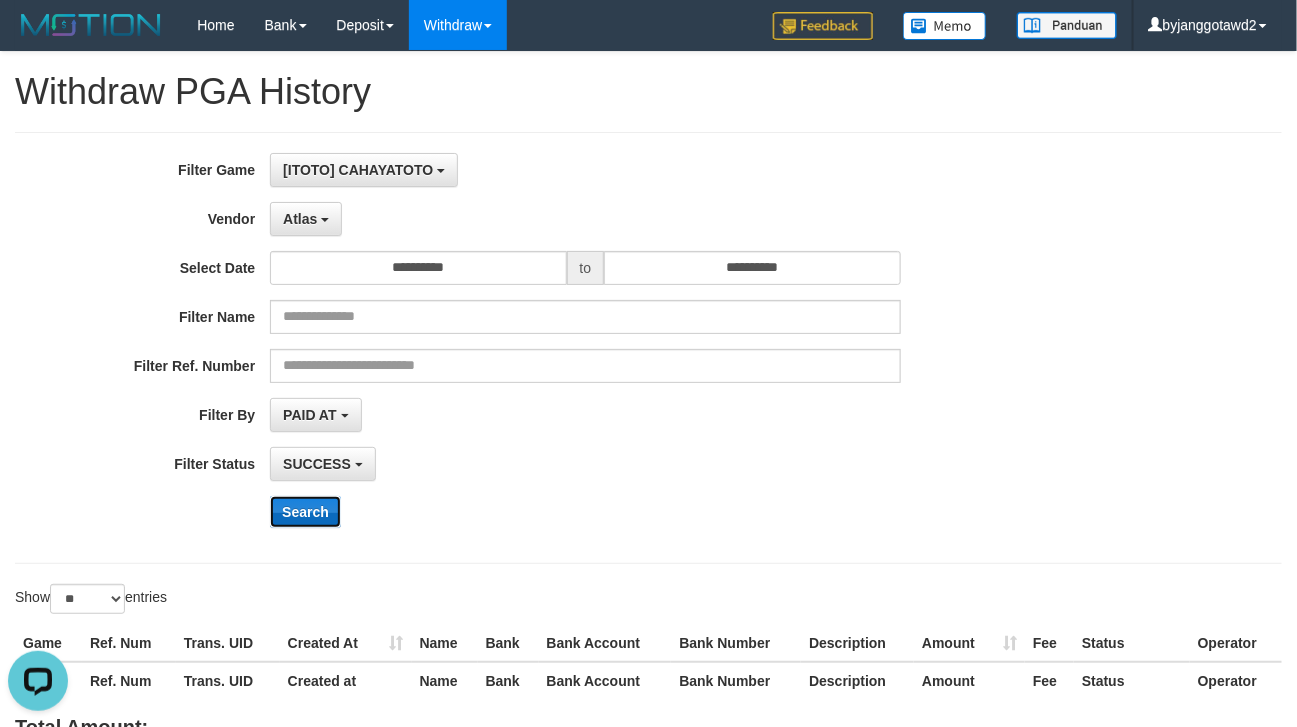 click on "Search" at bounding box center (305, 512) 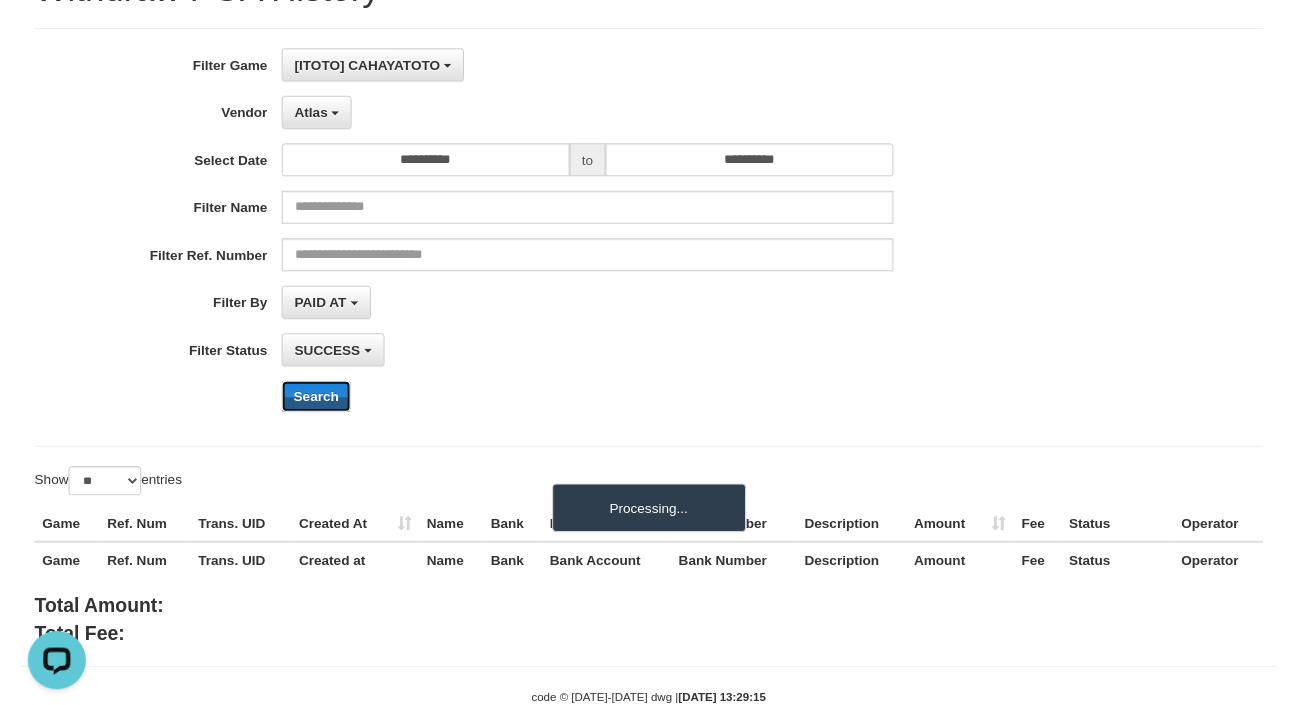 scroll, scrollTop: 159, scrollLeft: 0, axis: vertical 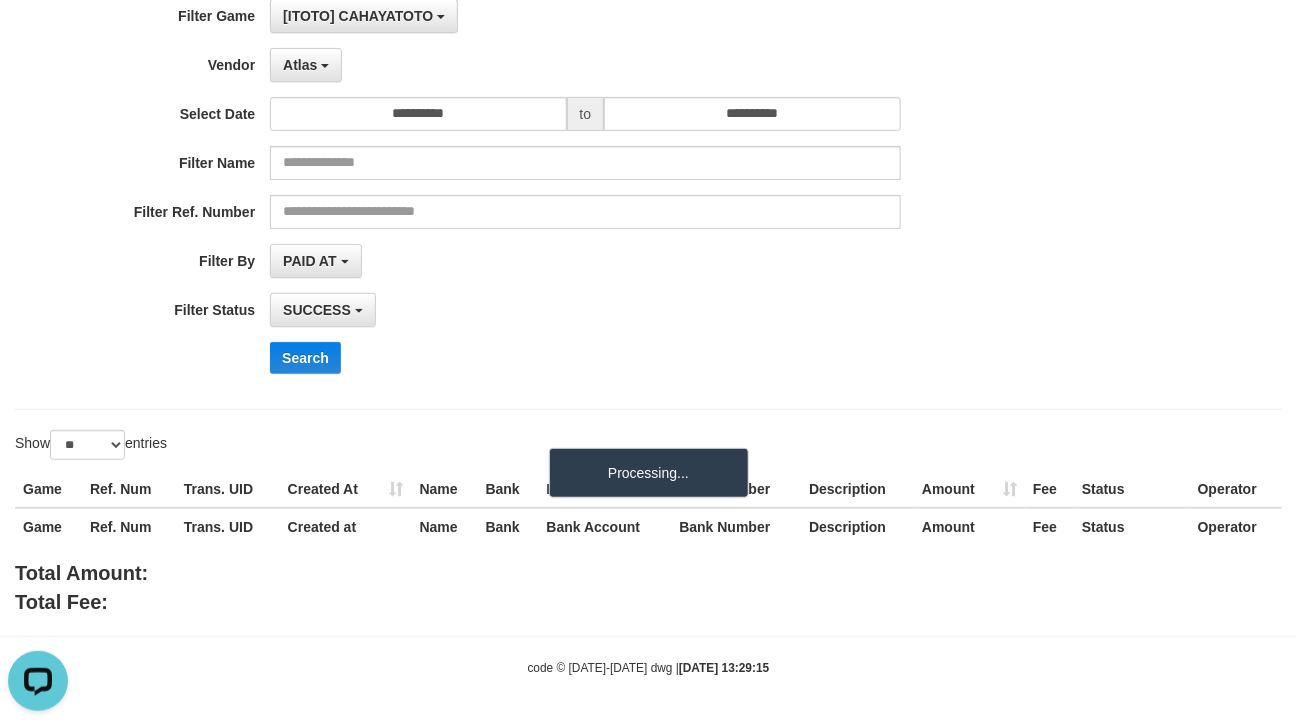 click on "**********" at bounding box center (540, 261) 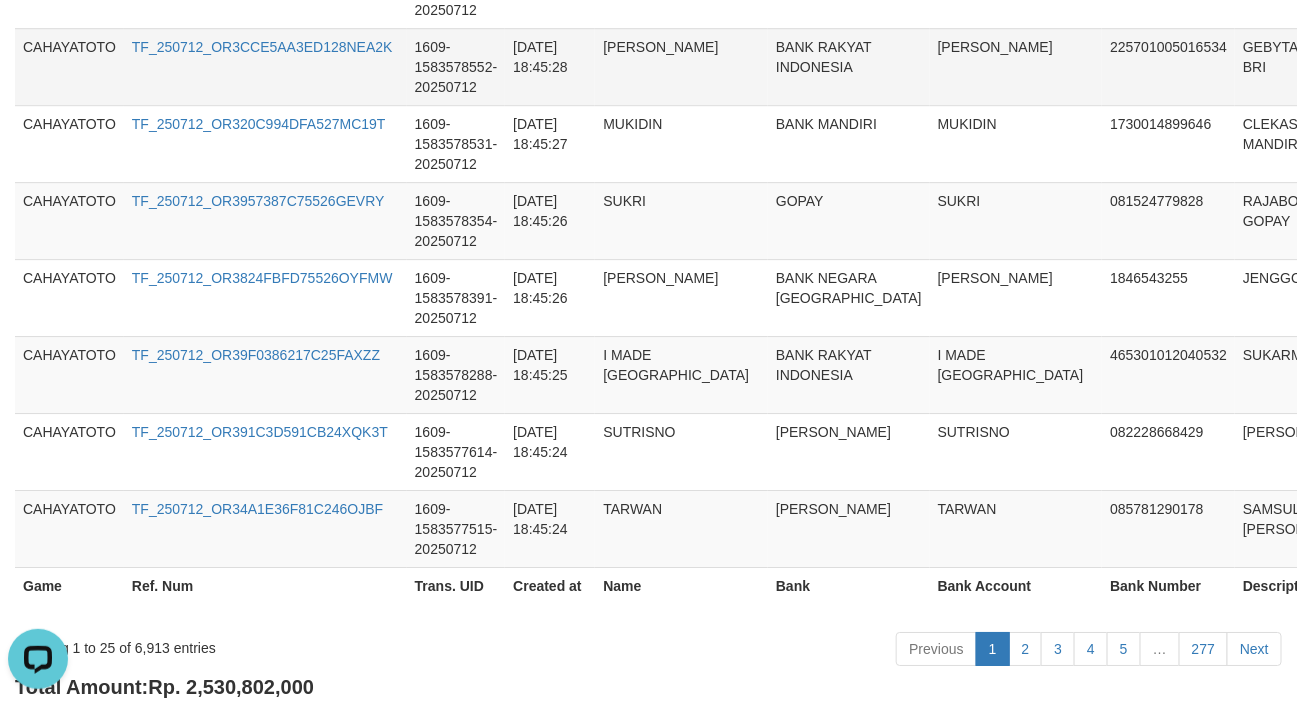 scroll, scrollTop: 2193, scrollLeft: 0, axis: vertical 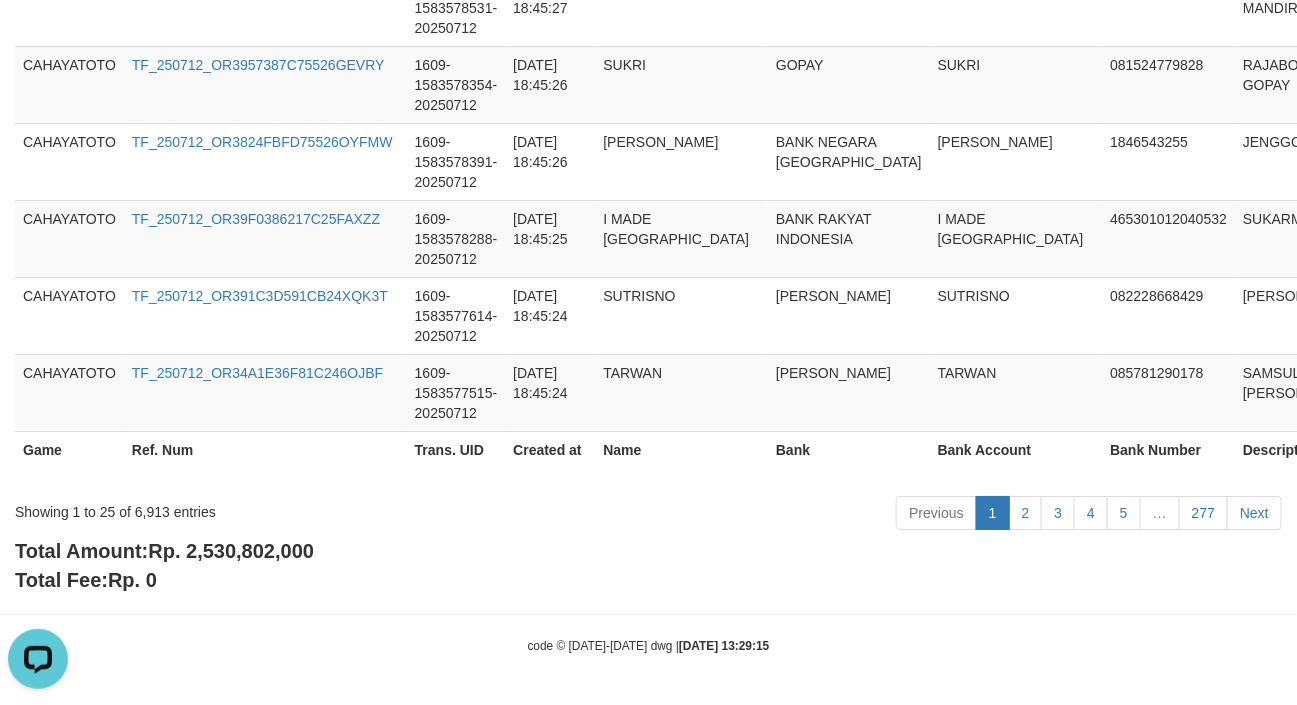 click on "Rp. 2,530,802,000" at bounding box center (231, 551) 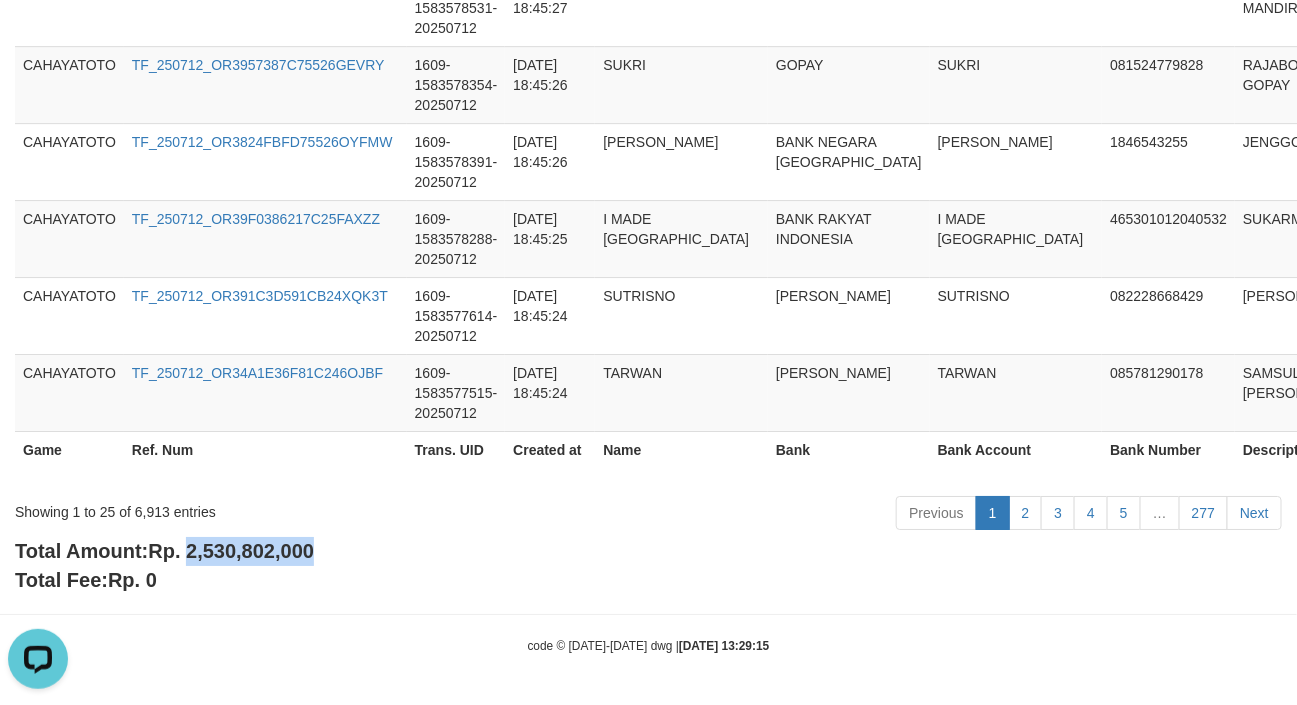 click on "Rp. 2,530,802,000" at bounding box center (231, 551) 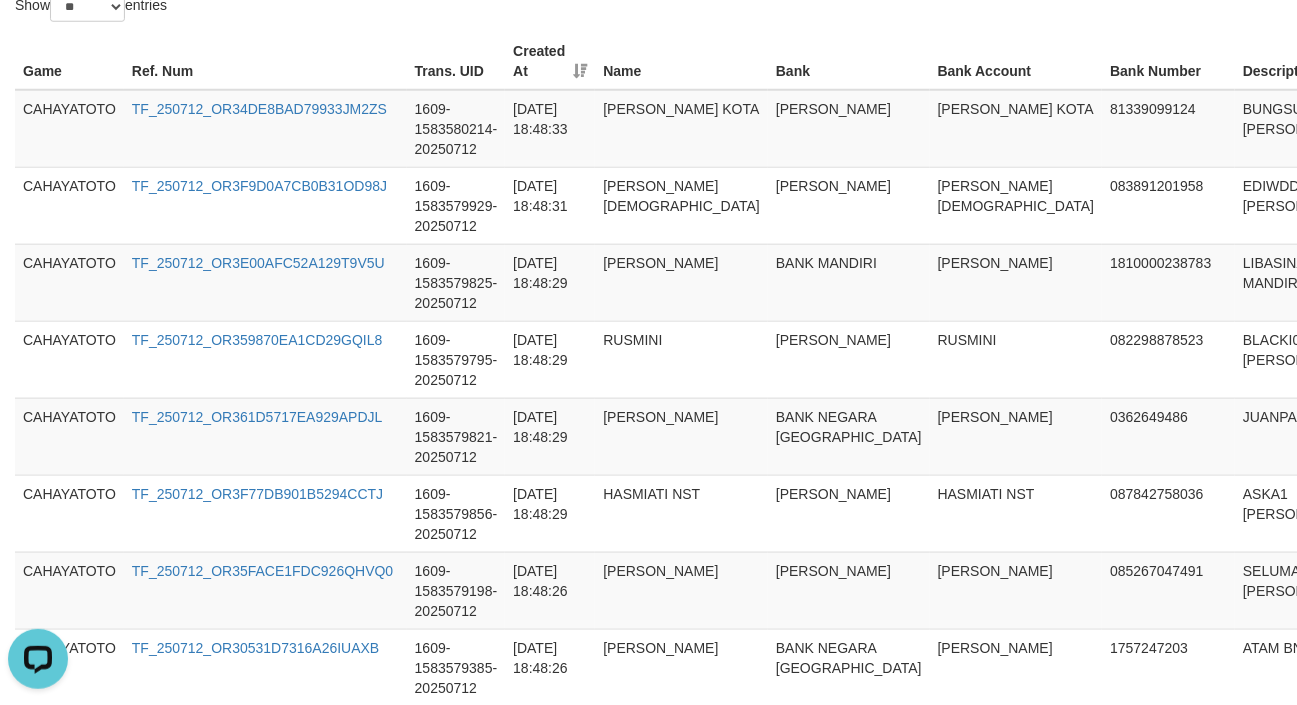 scroll, scrollTop: 0, scrollLeft: 0, axis: both 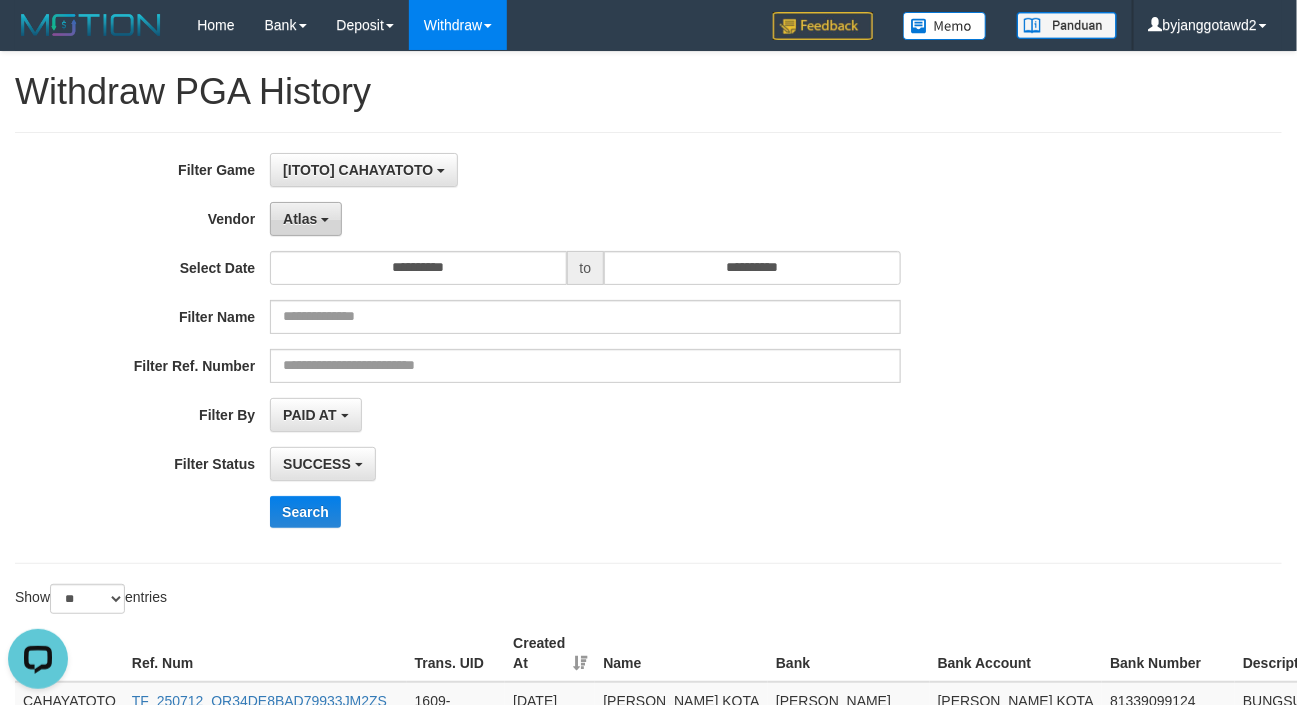click on "Atlas" at bounding box center (306, 219) 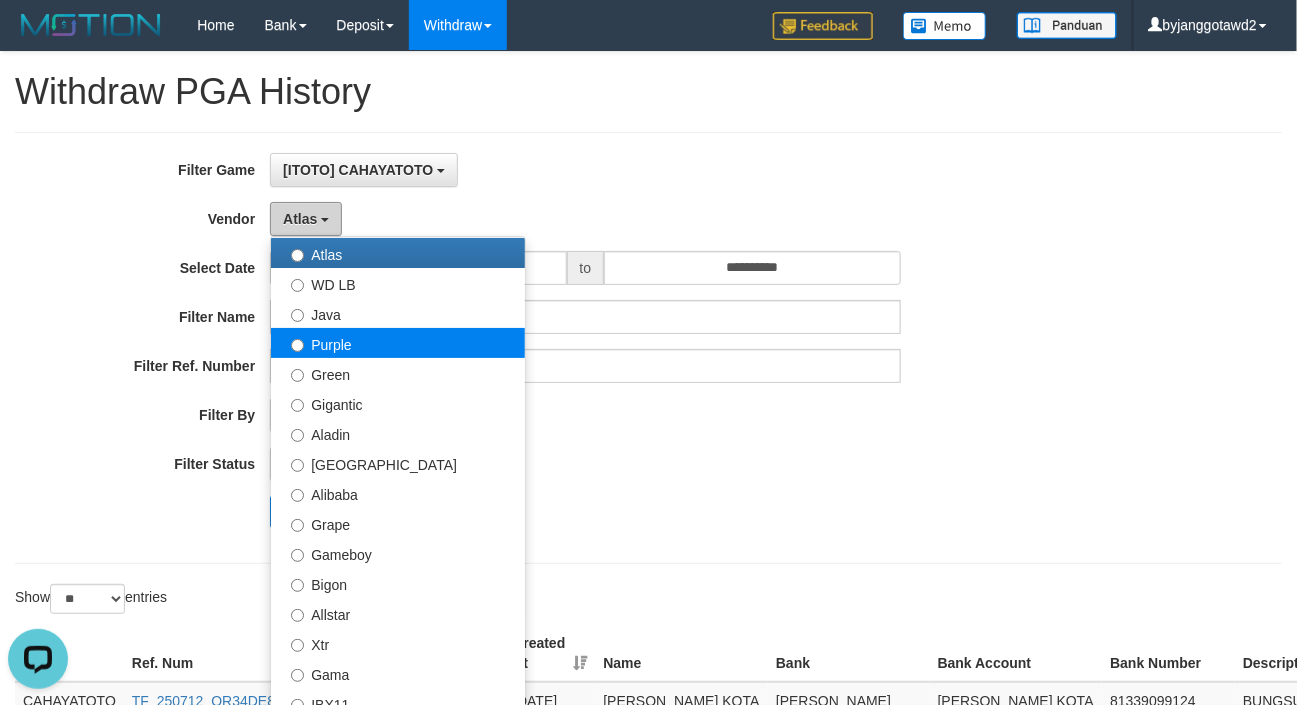 scroll, scrollTop: 199, scrollLeft: 0, axis: vertical 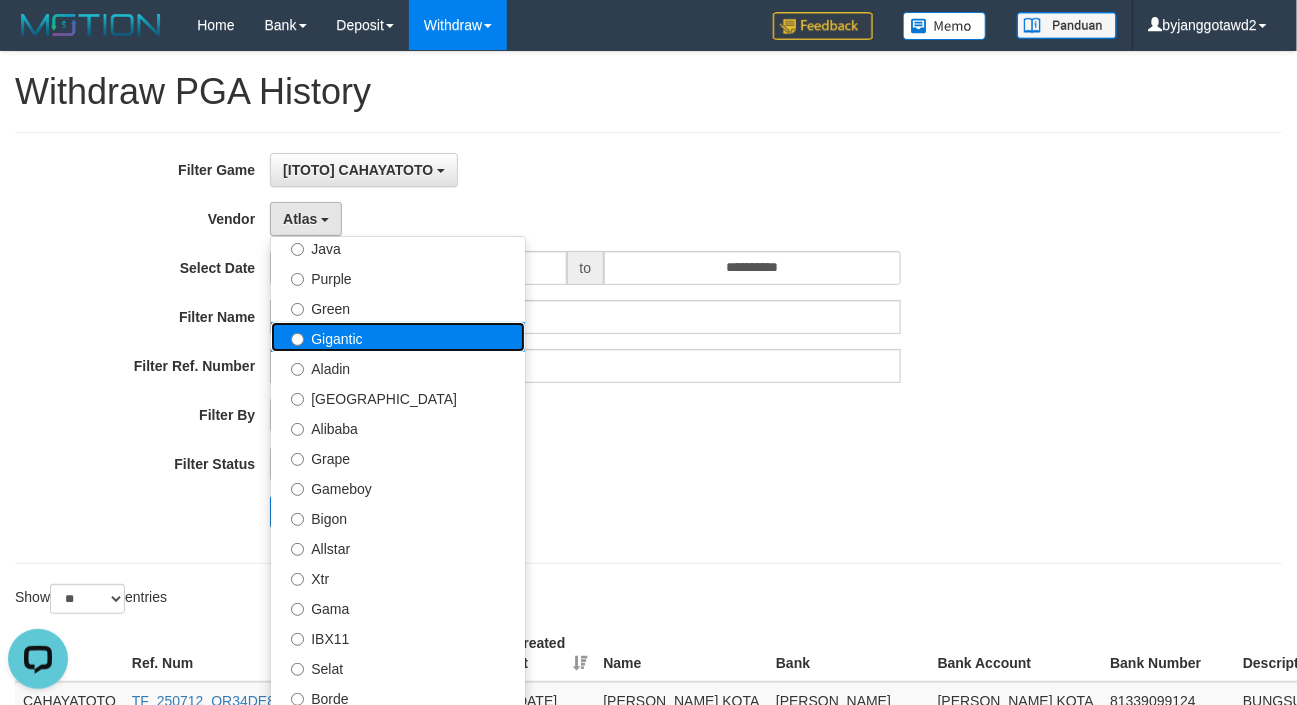 drag, startPoint x: 345, startPoint y: 337, endPoint x: 555, endPoint y: 471, distance: 249.11041 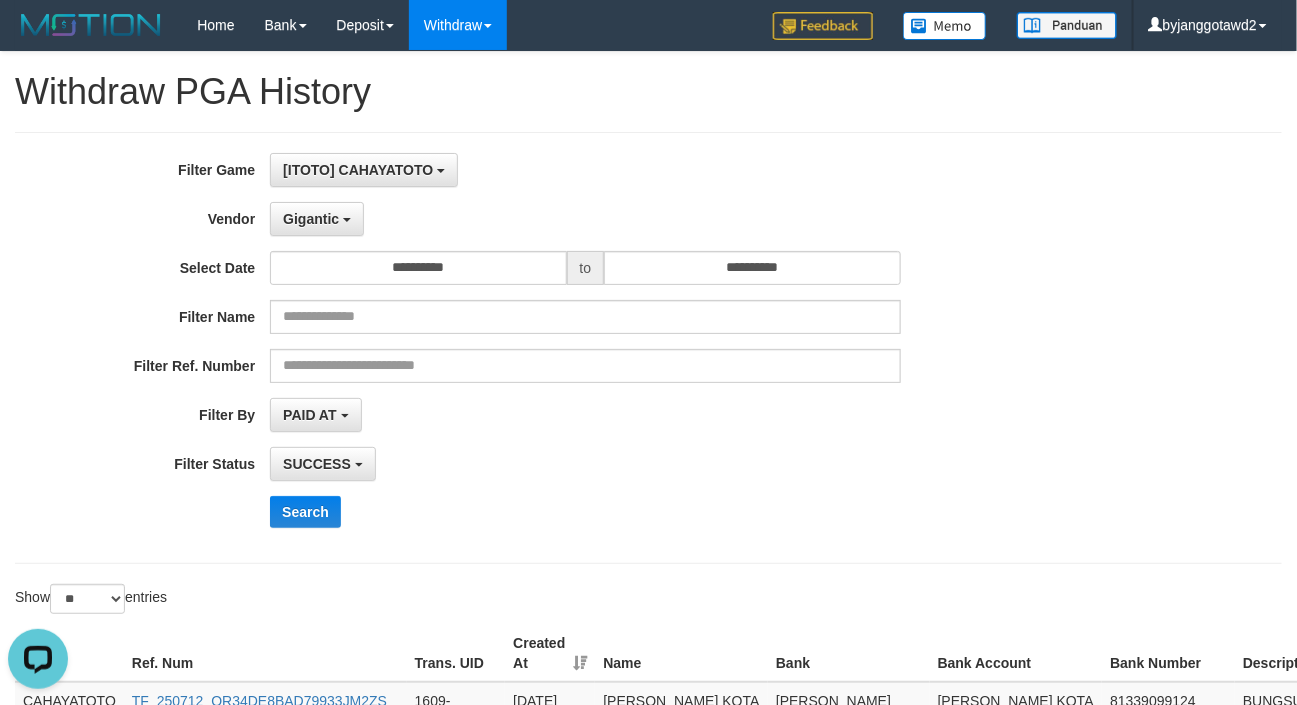 drag, startPoint x: 573, startPoint y: 477, endPoint x: 550, endPoint y: 477, distance: 23 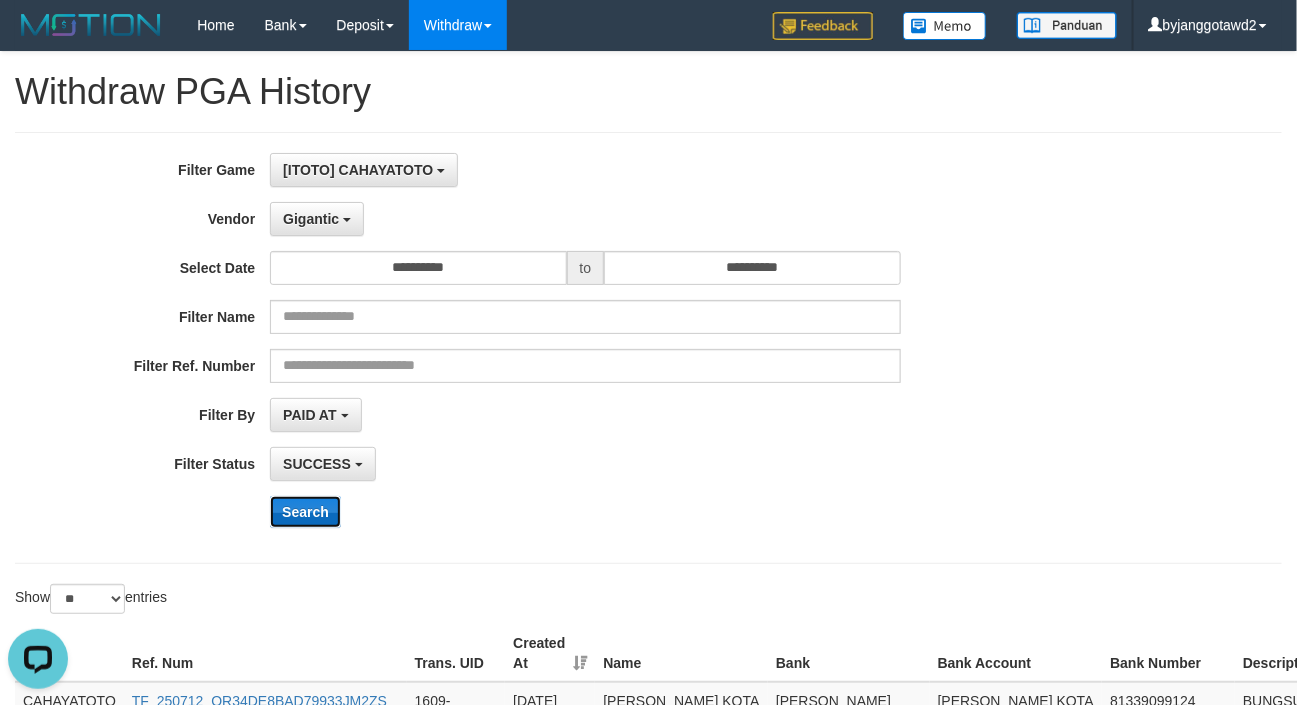 click on "Search" at bounding box center [305, 512] 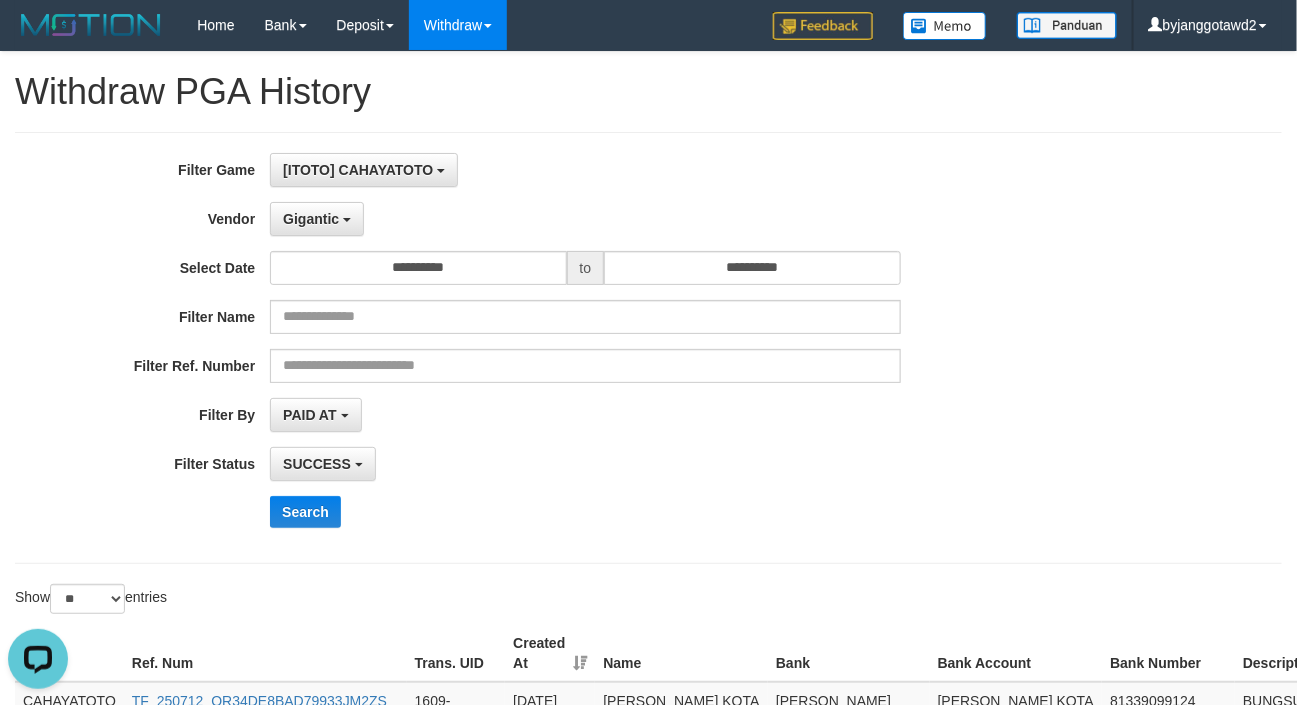 drag, startPoint x: 826, startPoint y: 460, endPoint x: 660, endPoint y: 411, distance: 173.0809 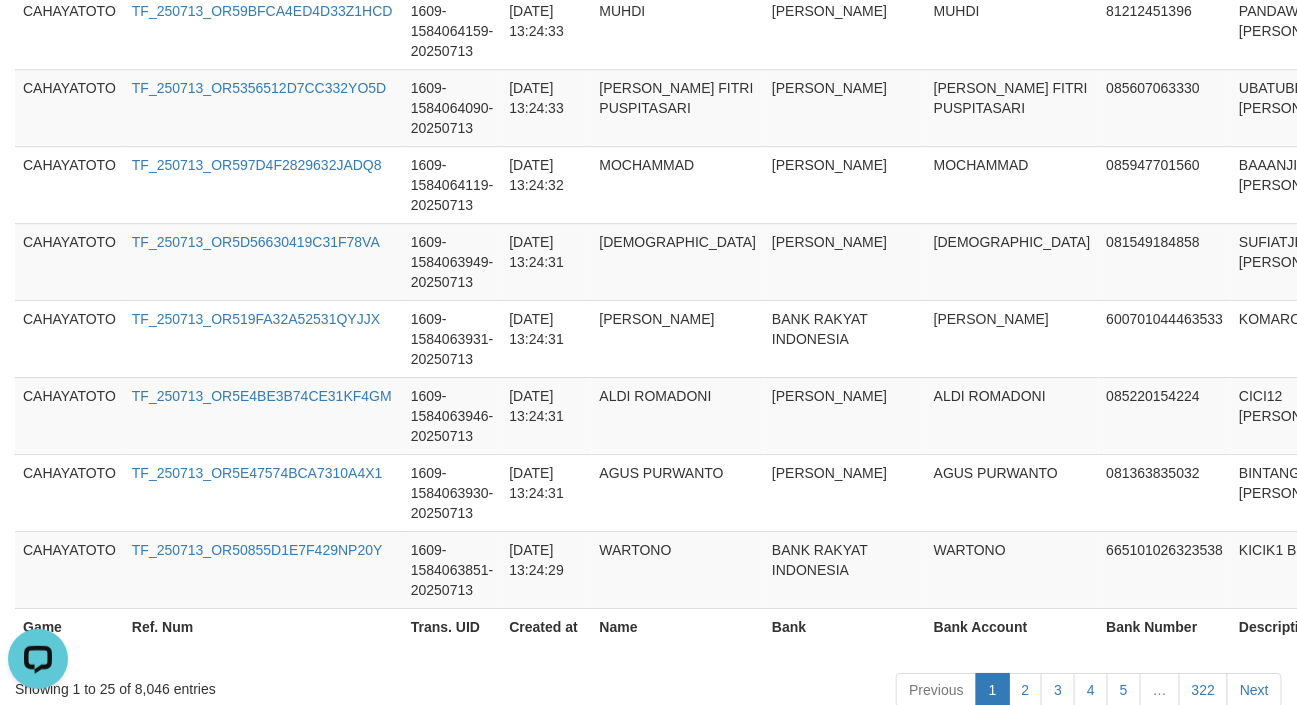scroll, scrollTop: 2193, scrollLeft: 0, axis: vertical 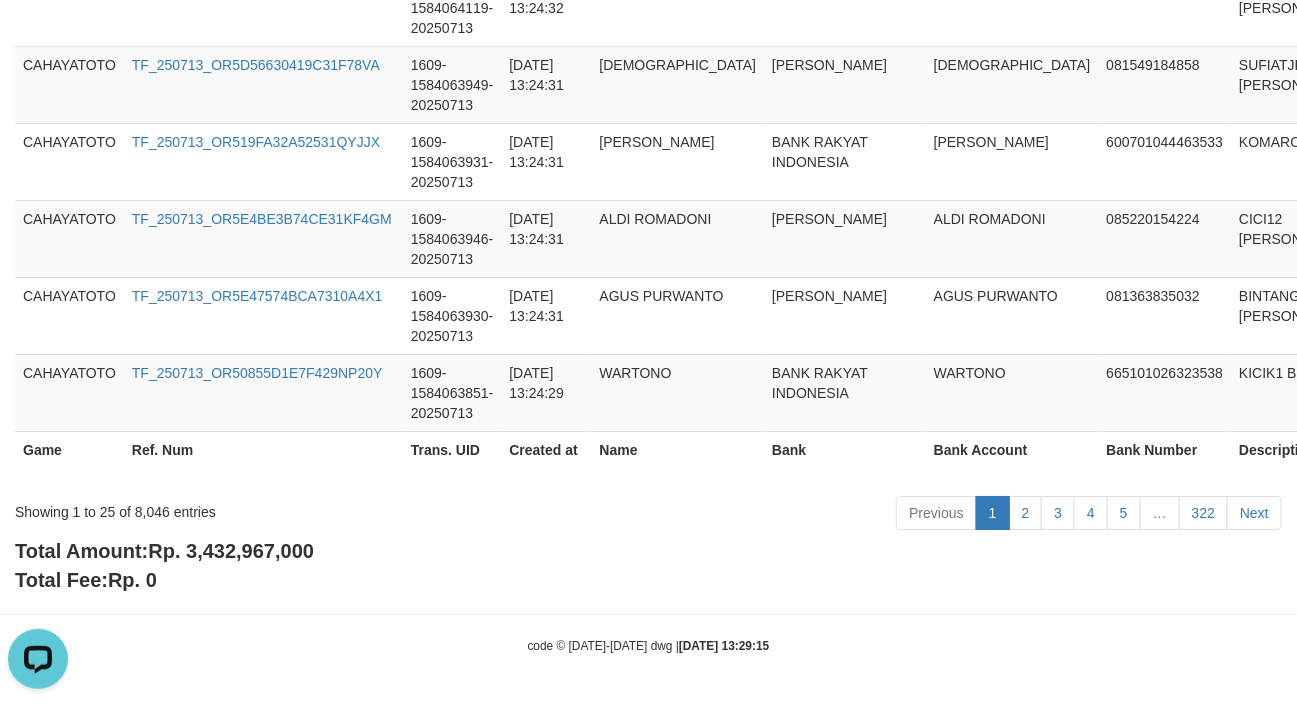 click on "Rp. 3,432,967,000" at bounding box center (231, 551) 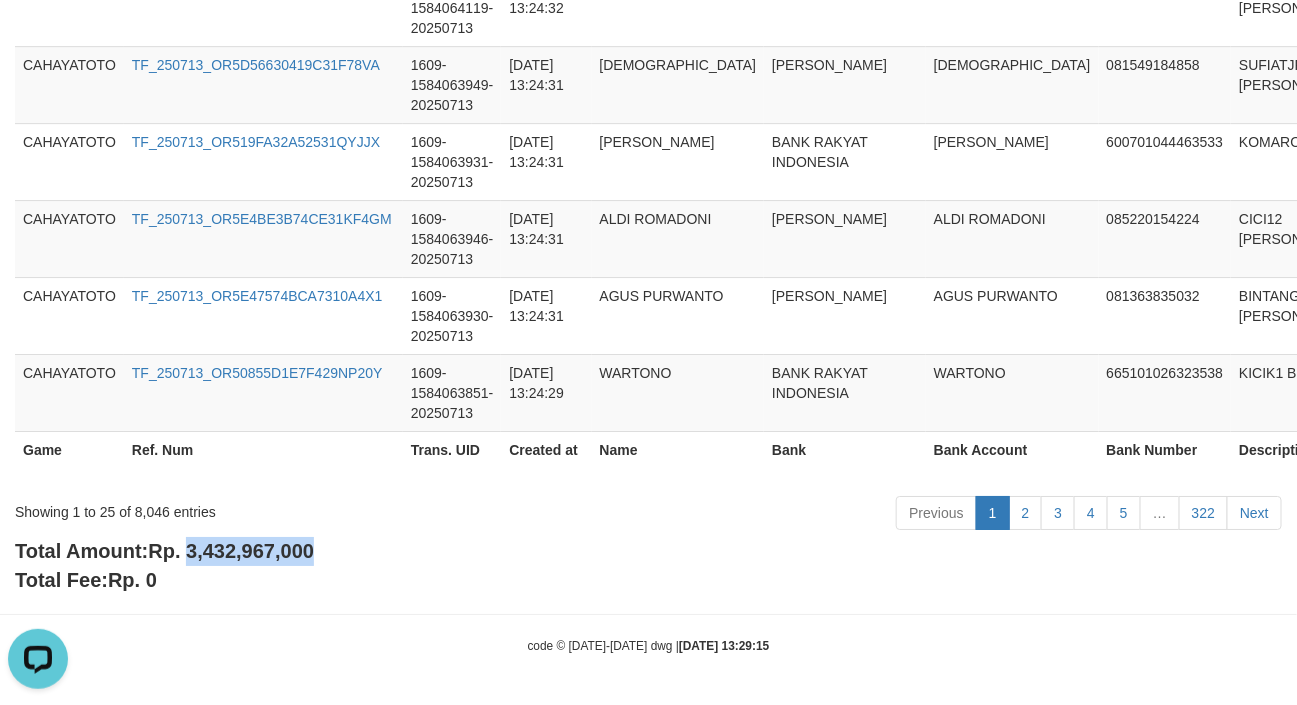 click on "Rp. 3,432,967,000" at bounding box center (231, 551) 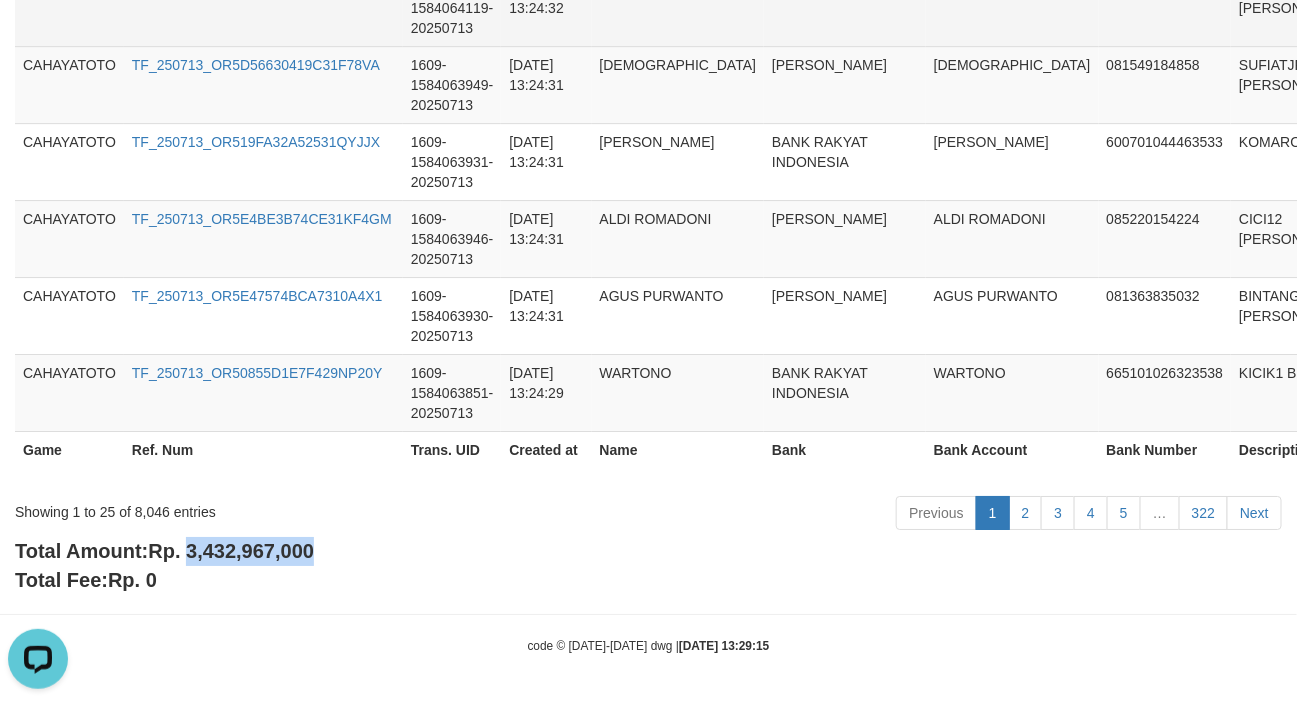 copy on "3,432,967,000" 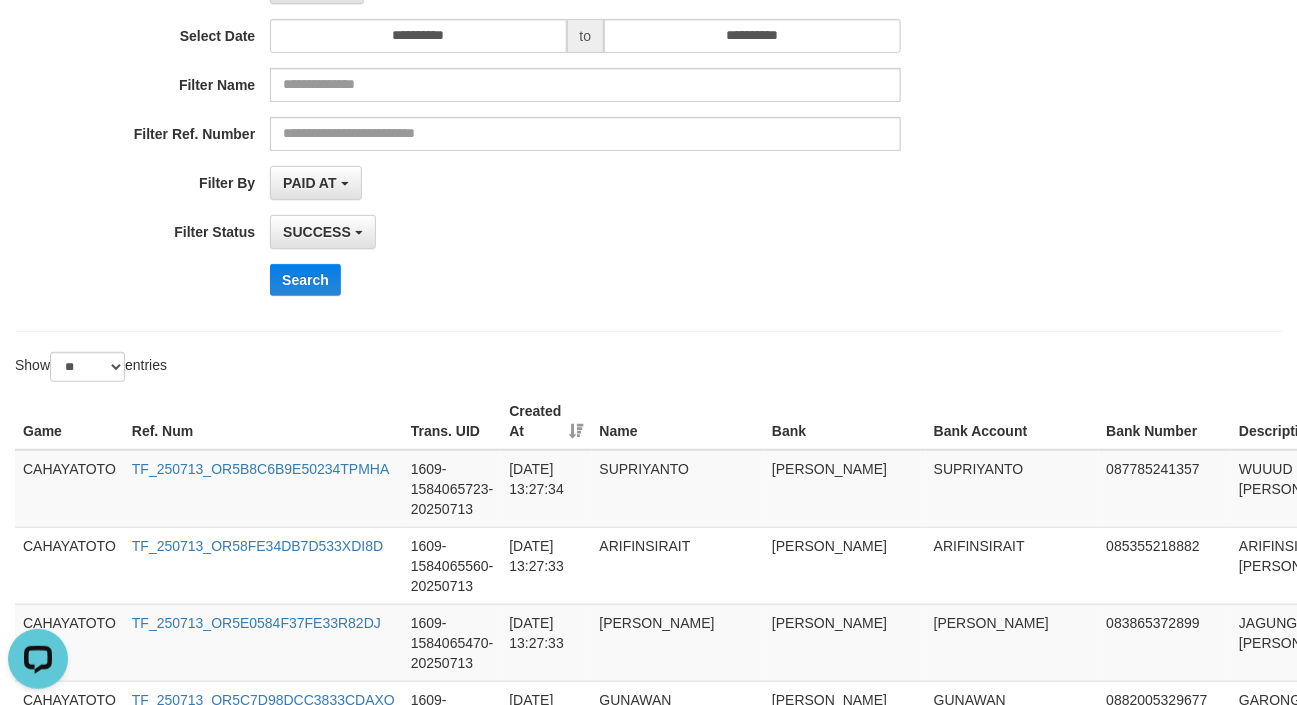 scroll, scrollTop: 0, scrollLeft: 0, axis: both 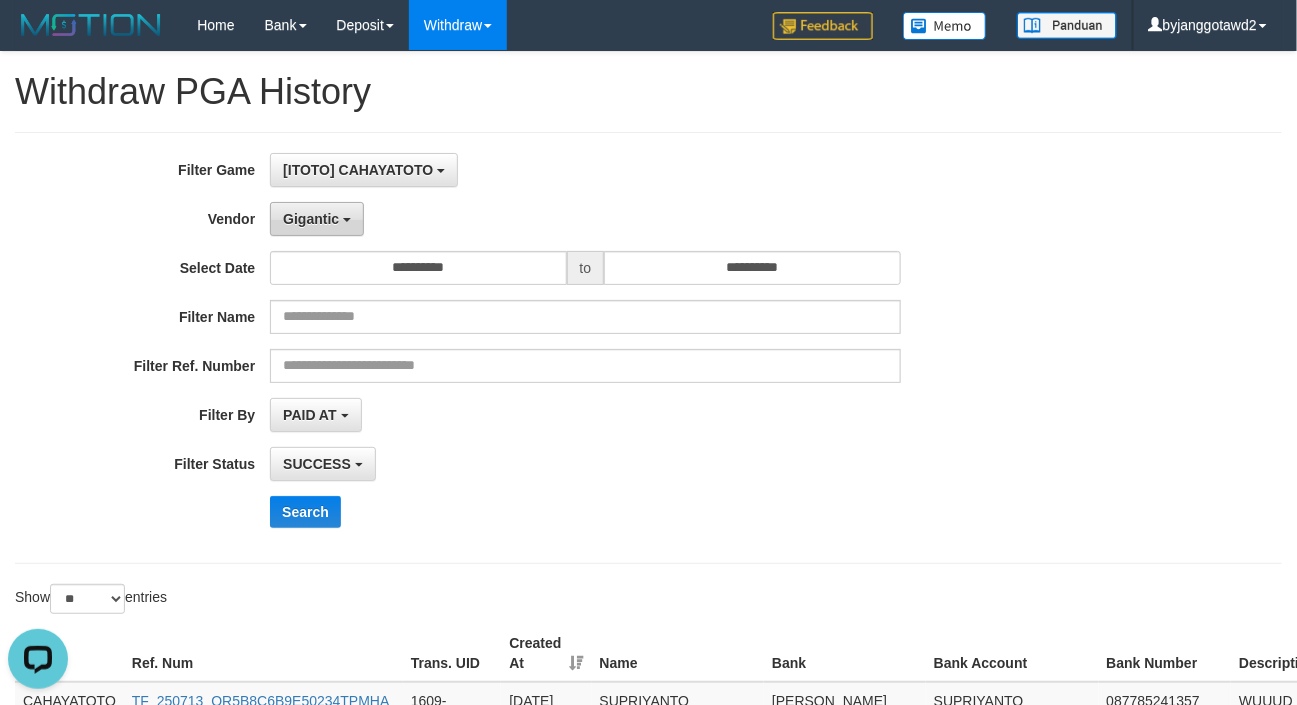 click on "Gigantic" at bounding box center (311, 219) 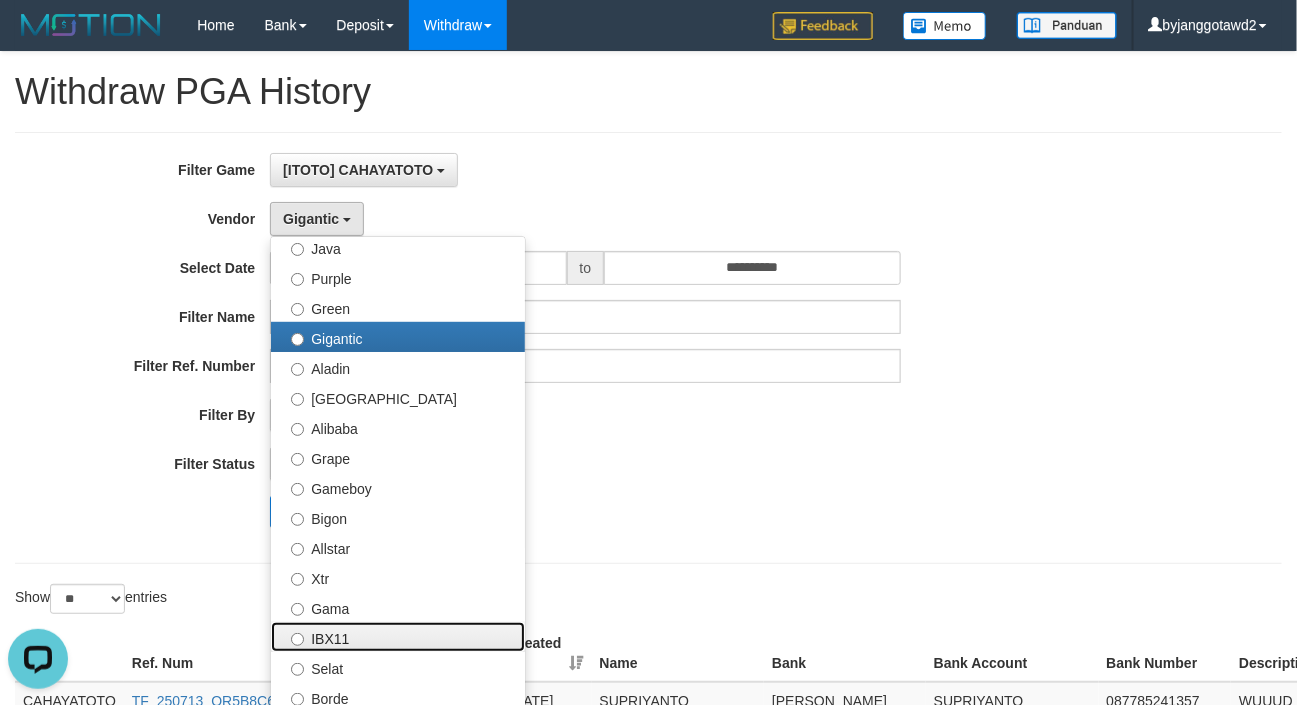 click on "IBX11" at bounding box center [398, 637] 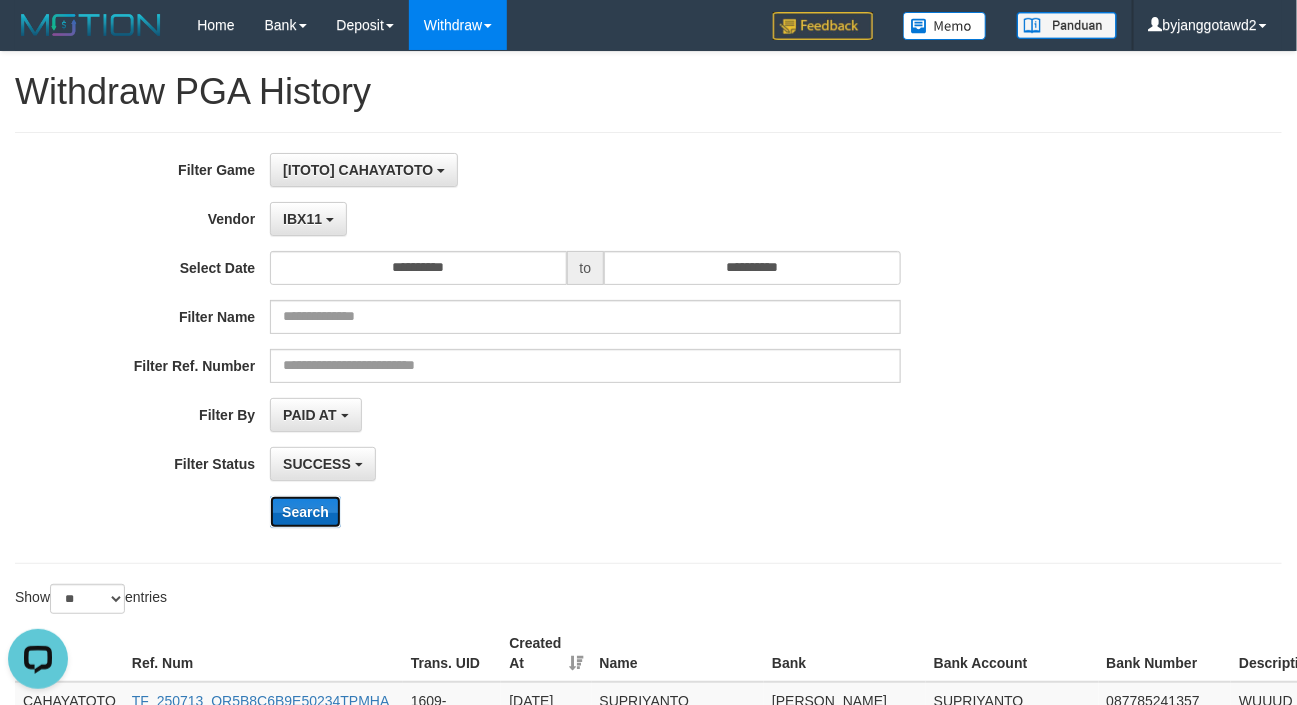 click on "Search" at bounding box center [305, 512] 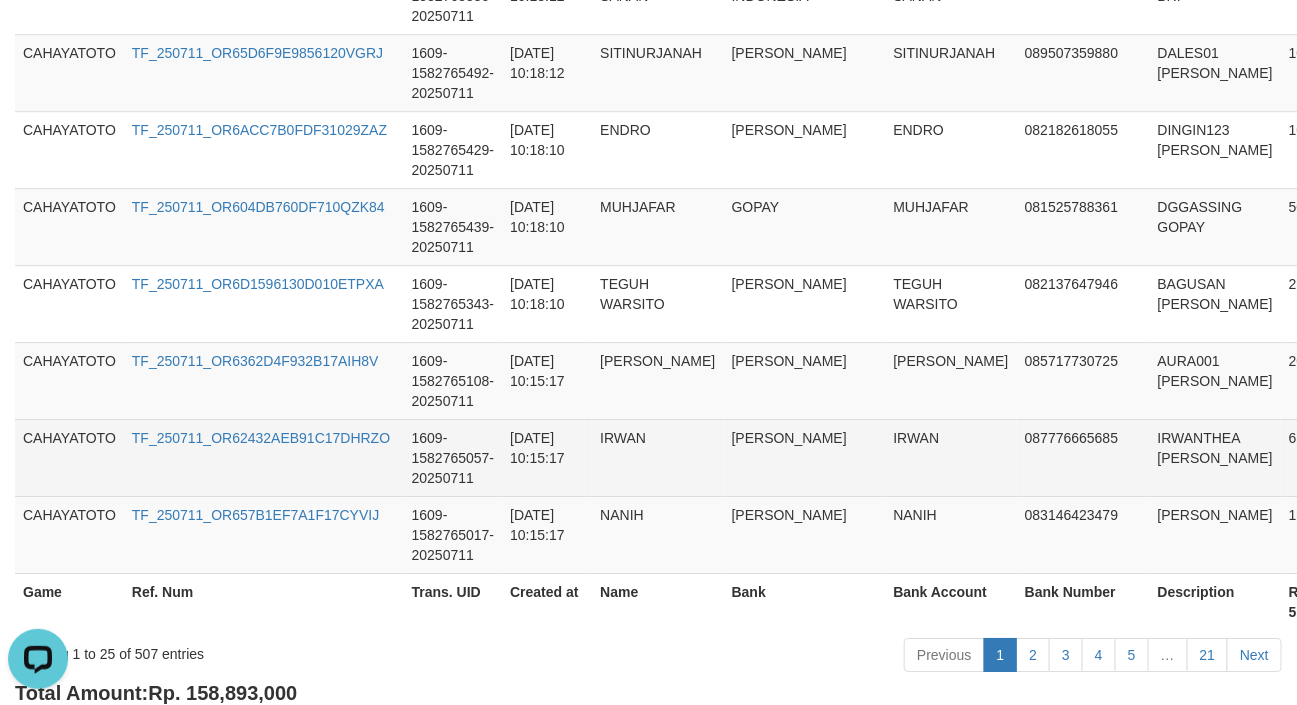 scroll, scrollTop: 2193, scrollLeft: 0, axis: vertical 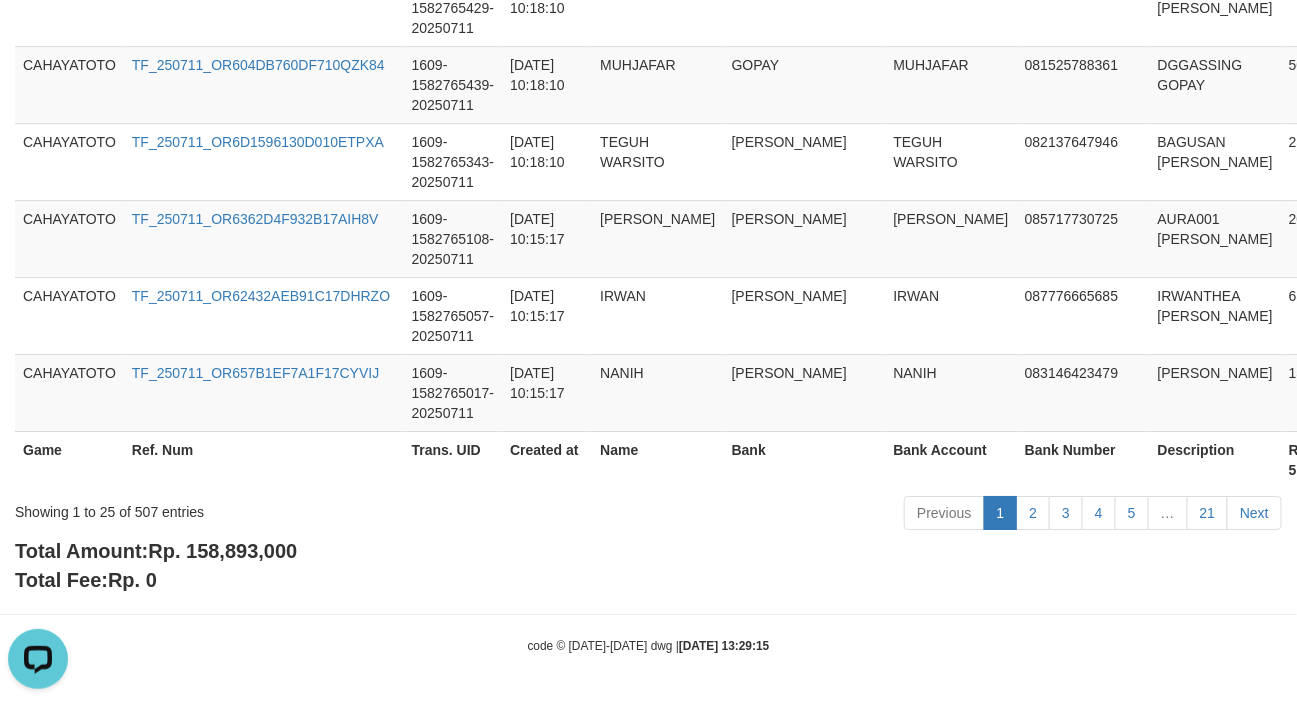 click on "Rp. 158,893,000" at bounding box center [222, 551] 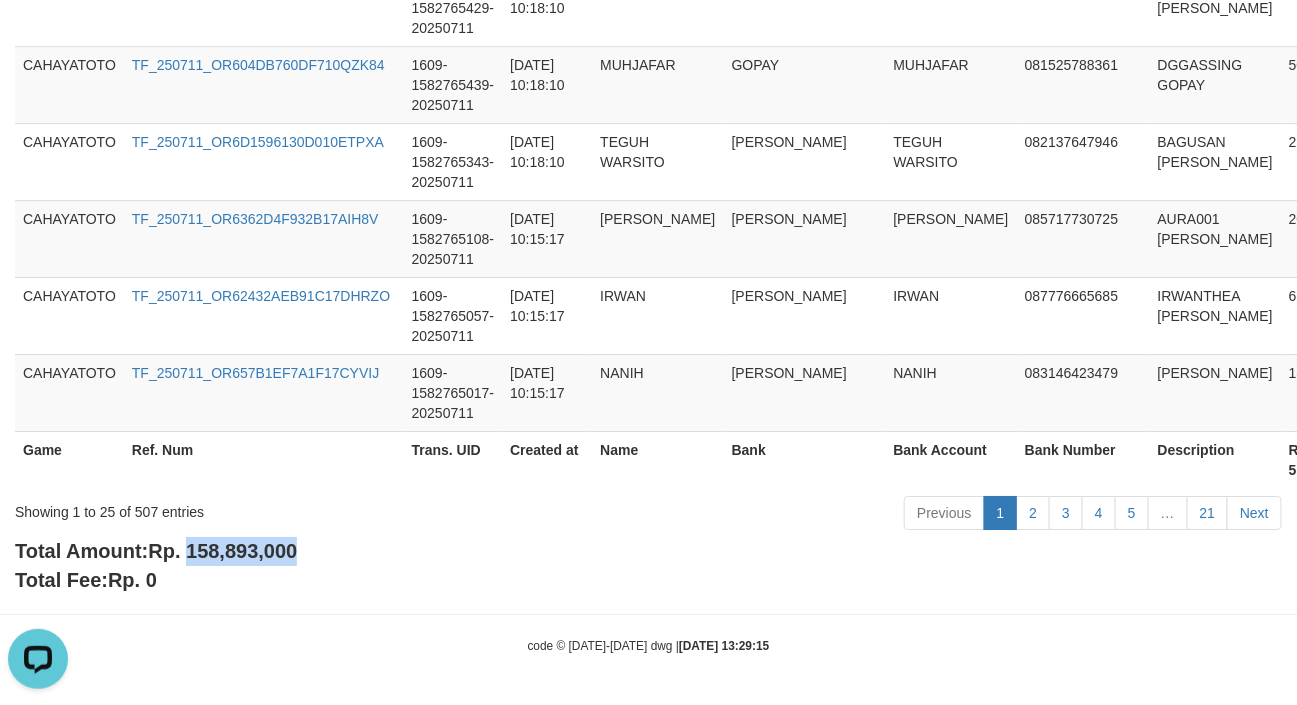 click on "Rp. 158,893,000" at bounding box center [222, 551] 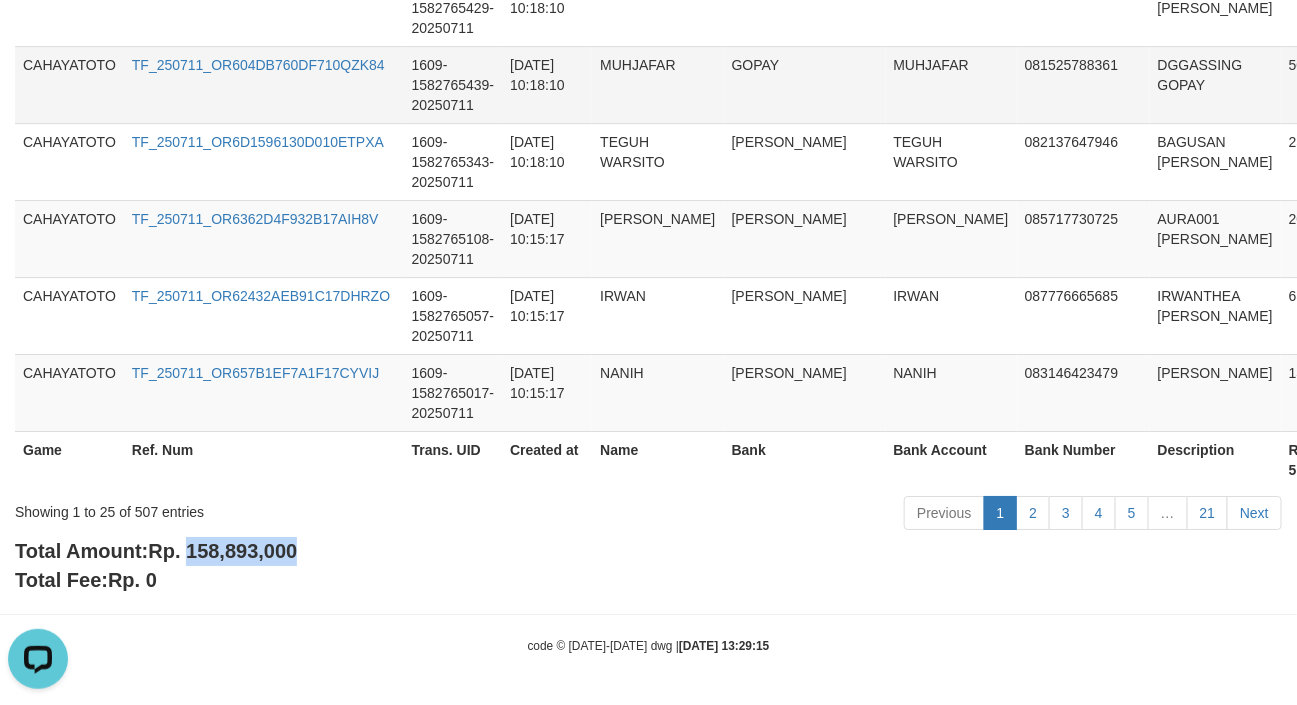 copy on "158,893,000" 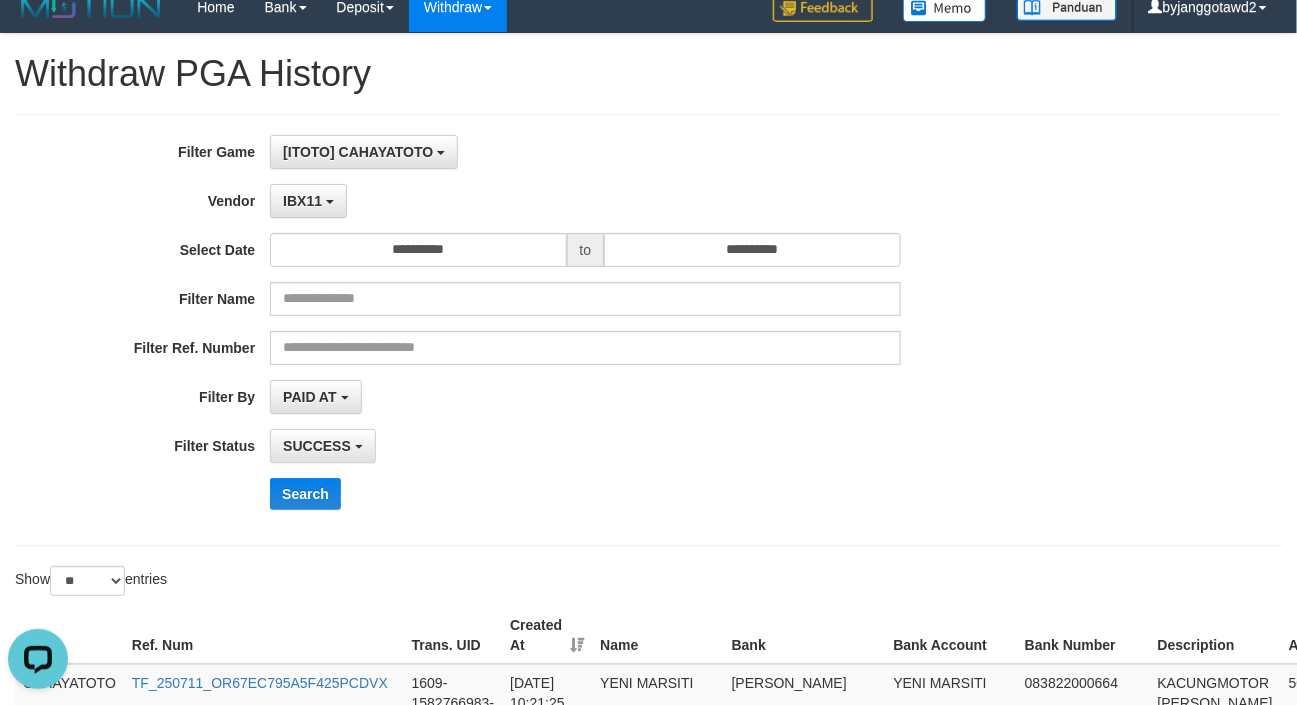 scroll, scrollTop: 0, scrollLeft: 0, axis: both 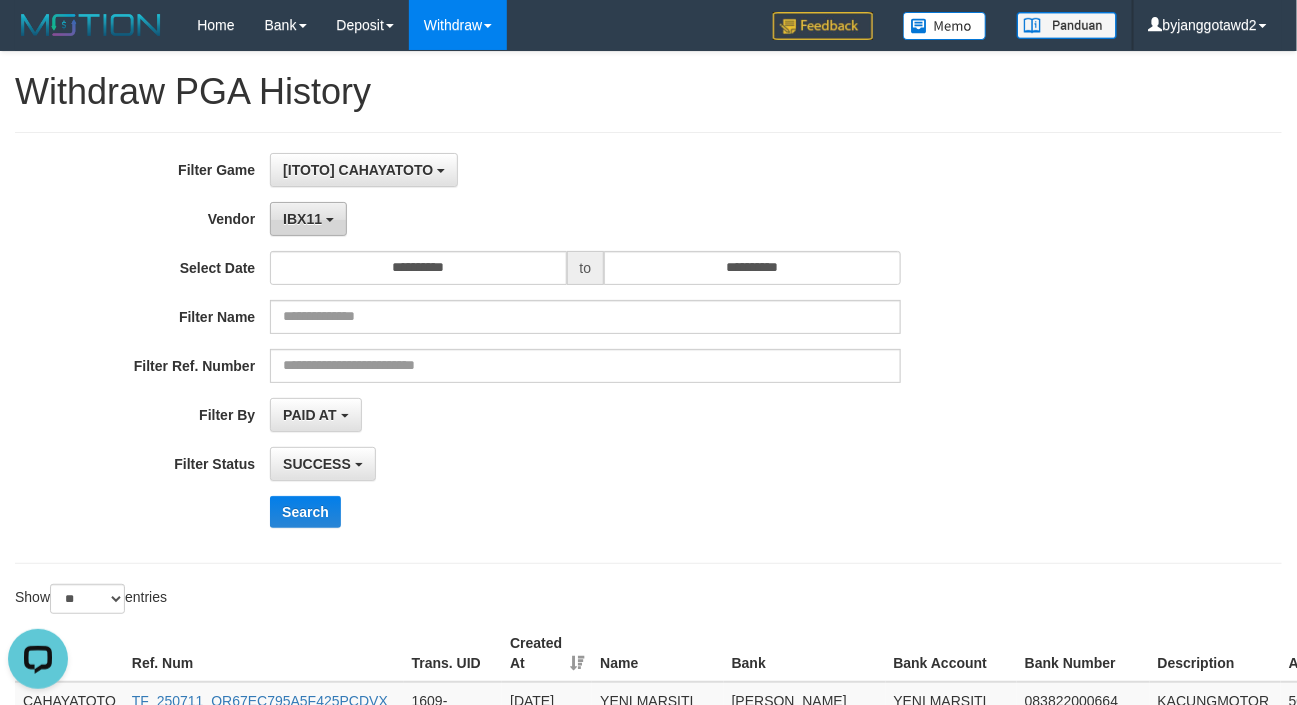 click on "IBX11" at bounding box center (302, 219) 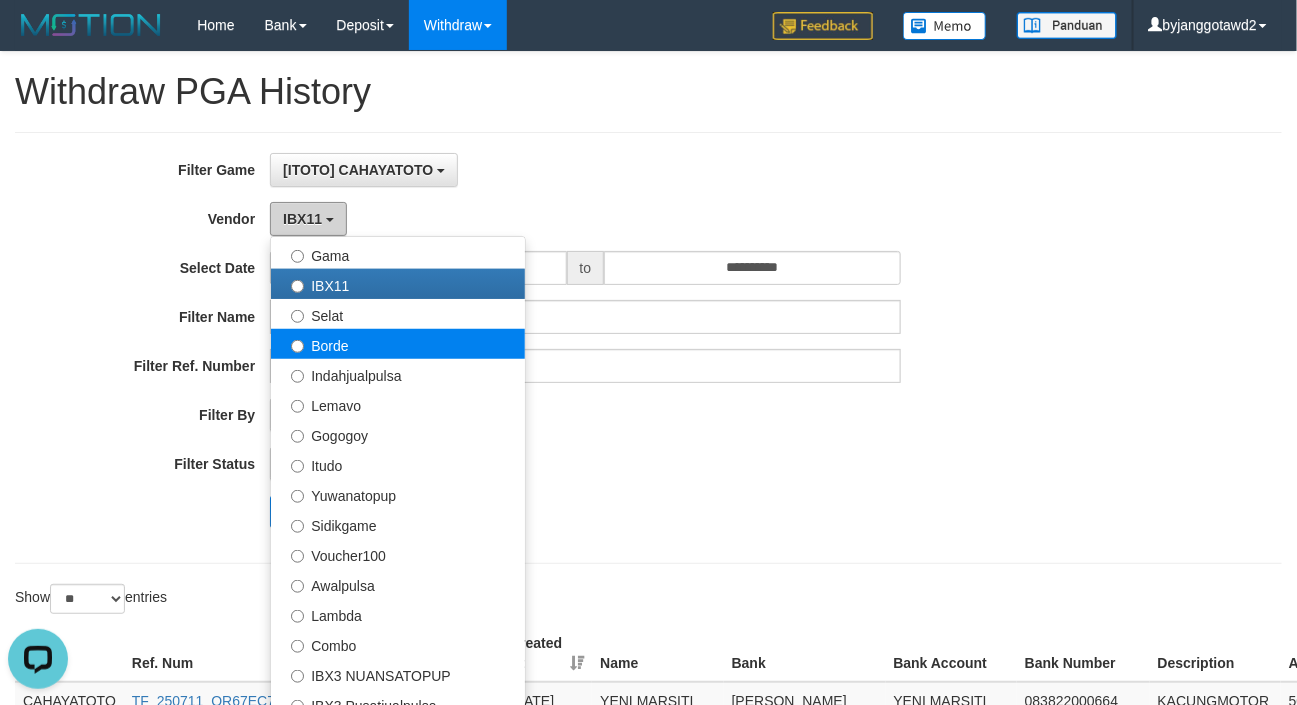 scroll, scrollTop: 486, scrollLeft: 0, axis: vertical 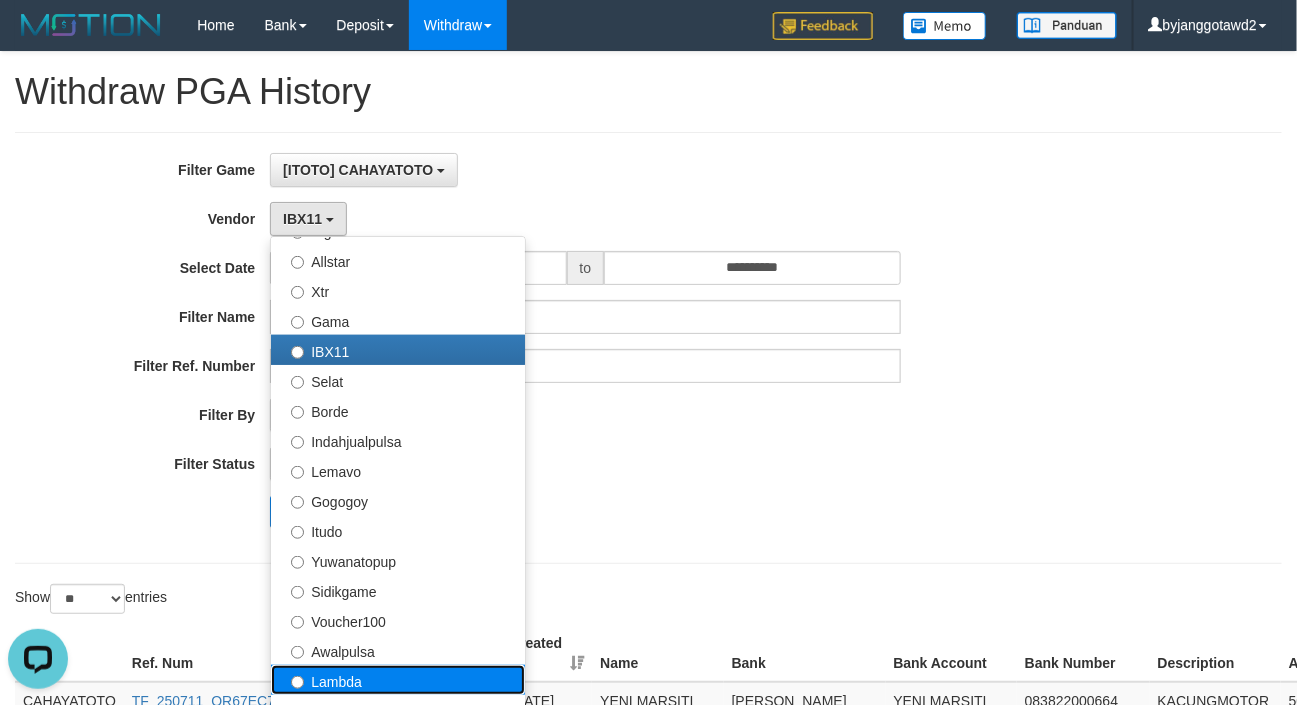 click on "Lambda" at bounding box center (398, 680) 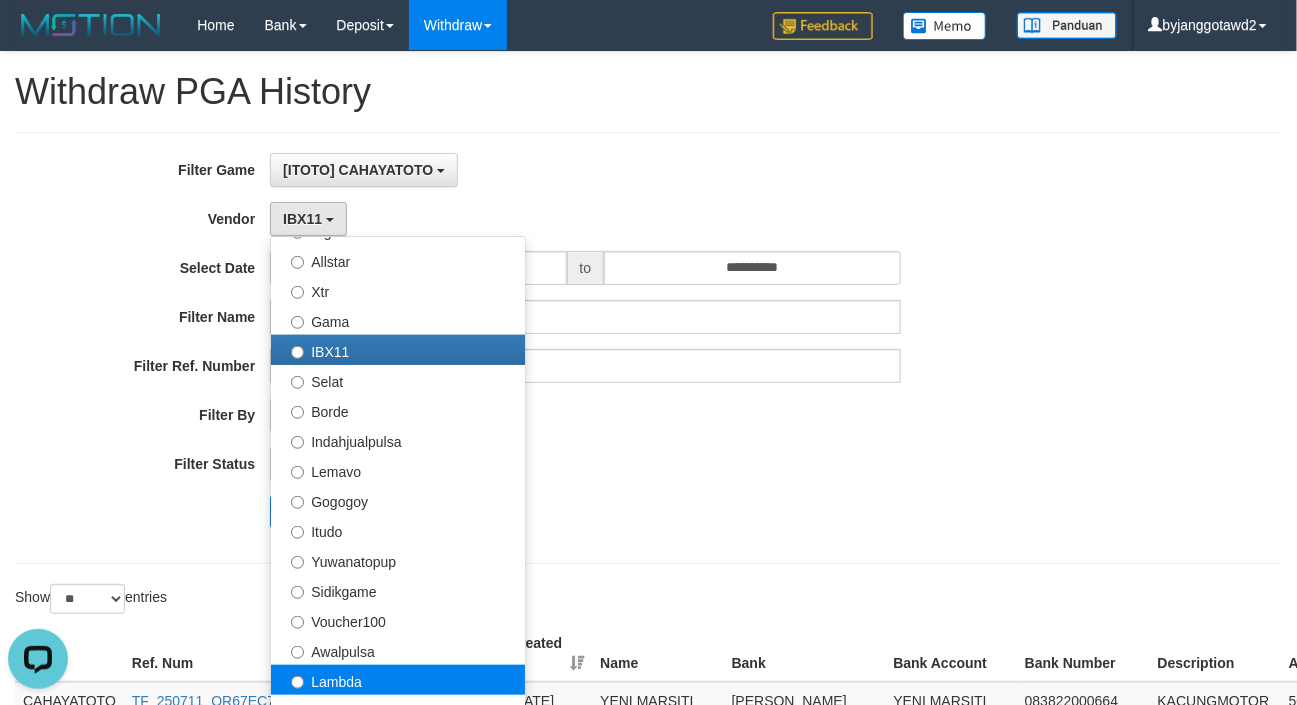 select on "**********" 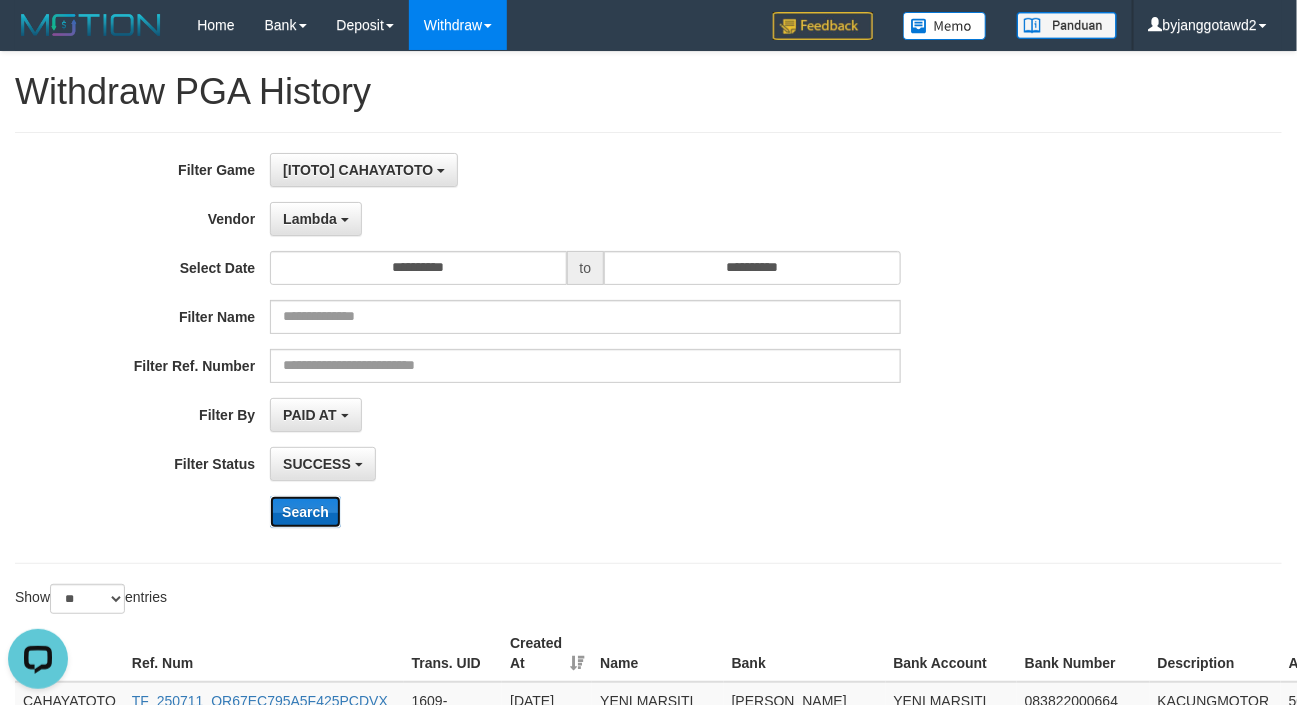 click on "Search" at bounding box center (305, 512) 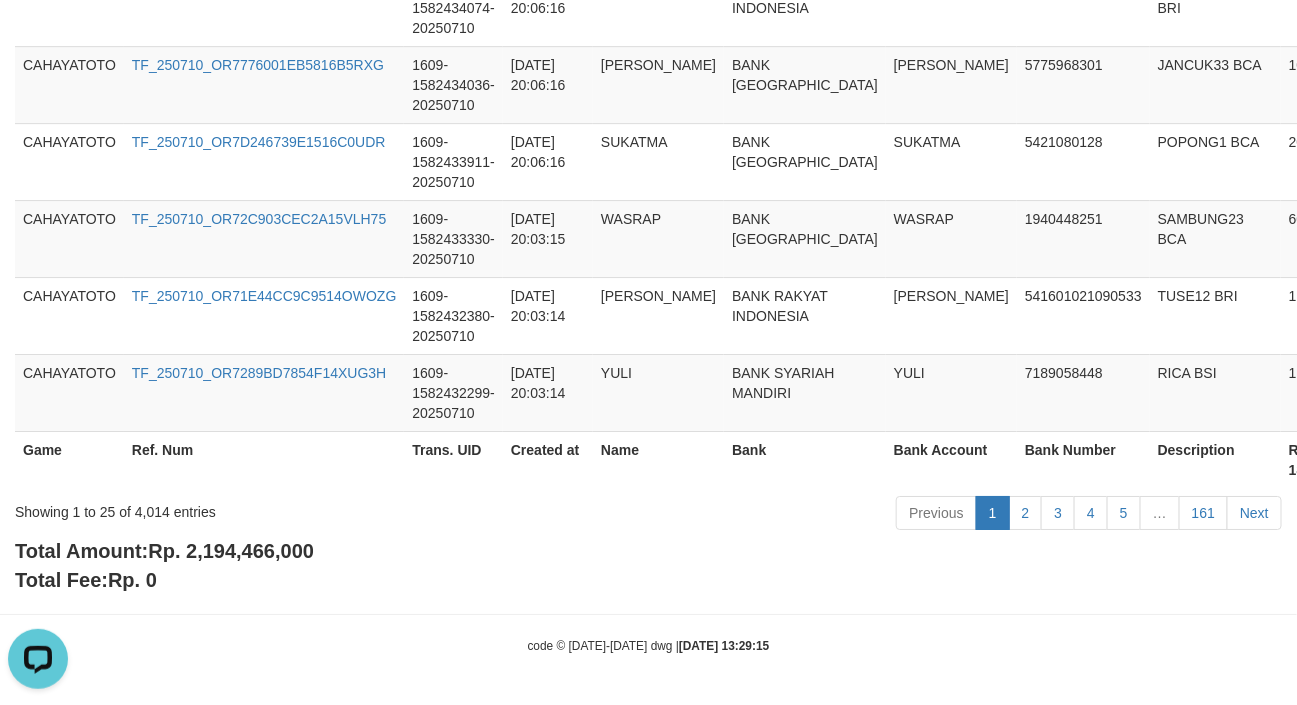 scroll, scrollTop: 2193, scrollLeft: 0, axis: vertical 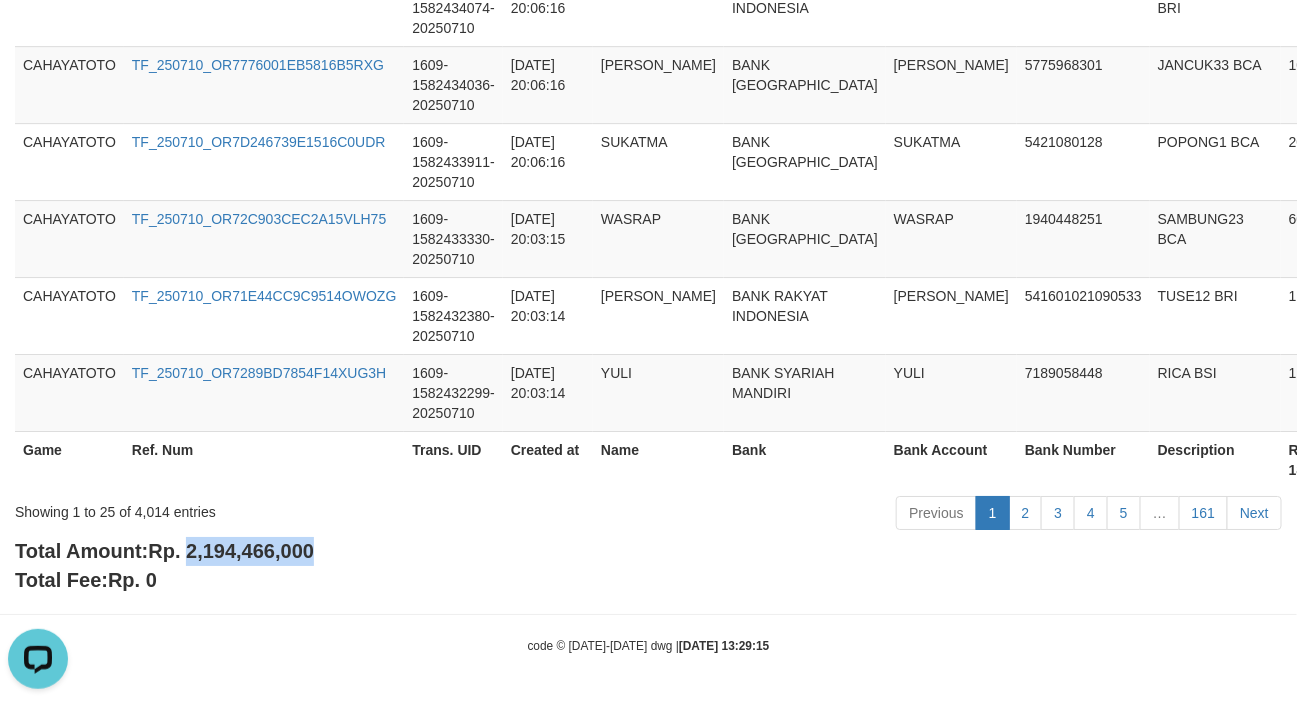 click on "Rp. 2,194,466,000" at bounding box center [231, 551] 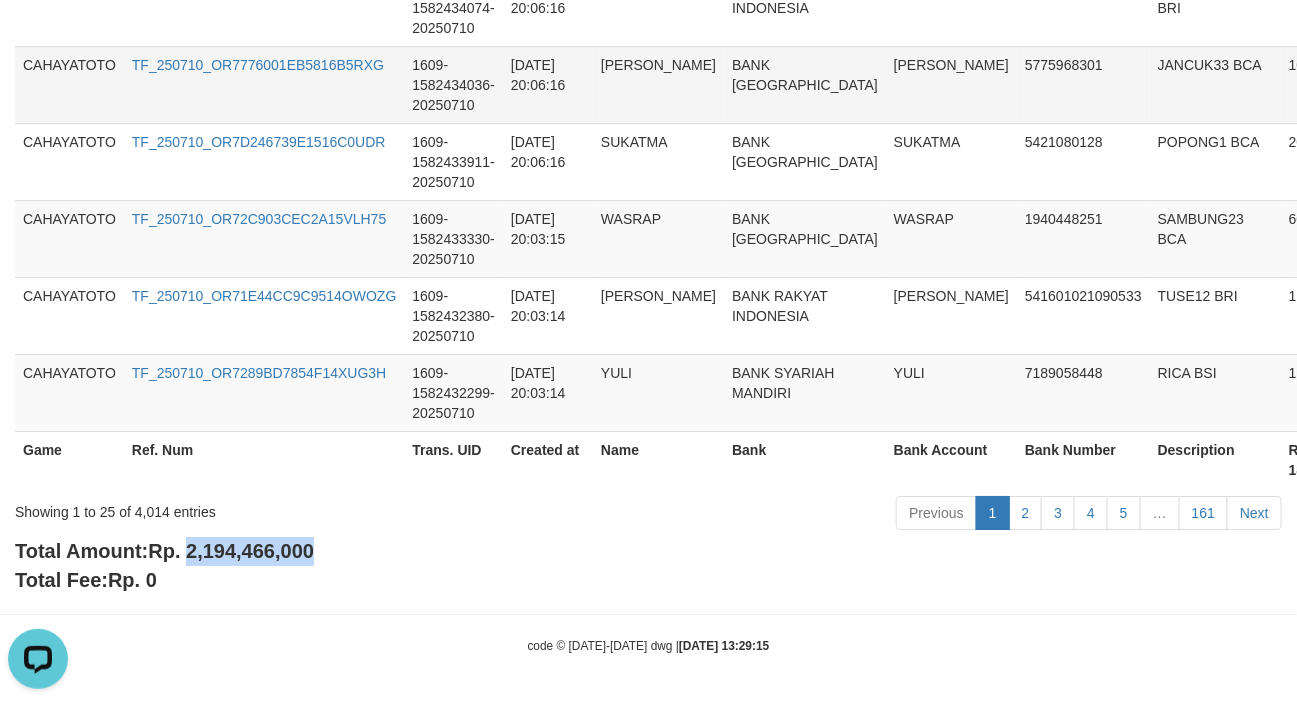 copy on "2,194,466,000" 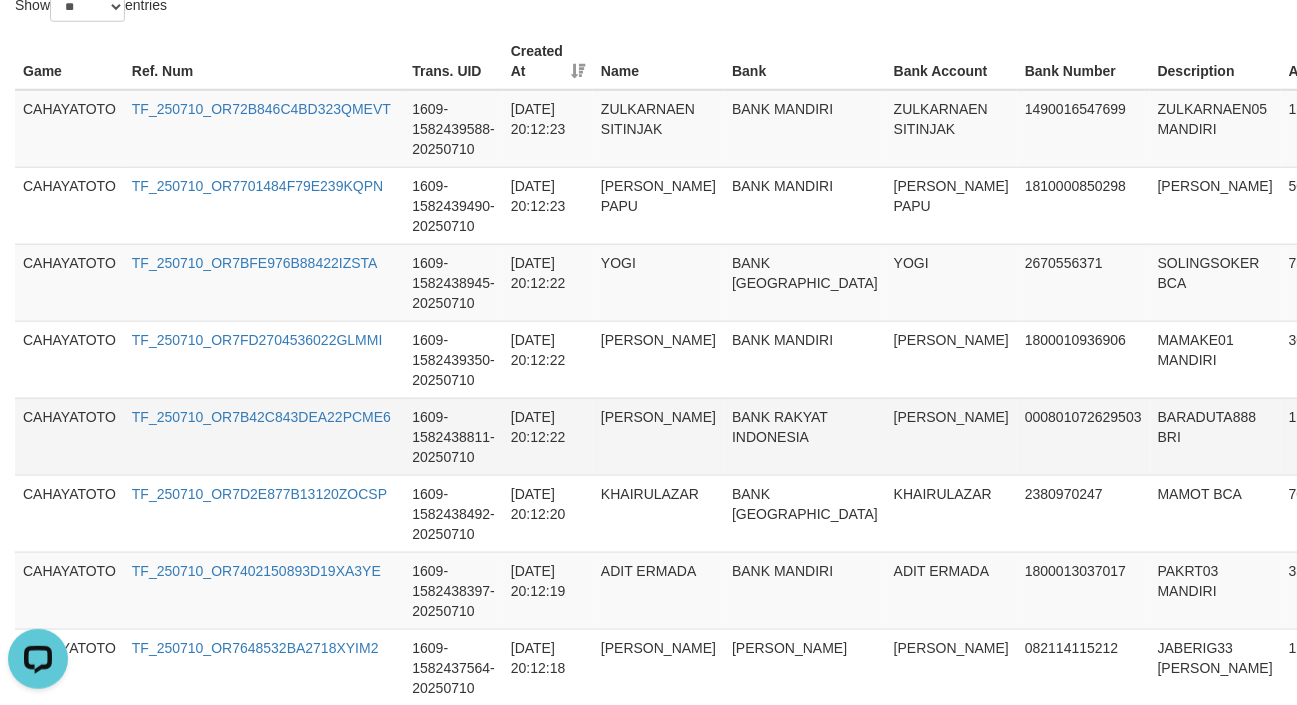 scroll, scrollTop: 0, scrollLeft: 0, axis: both 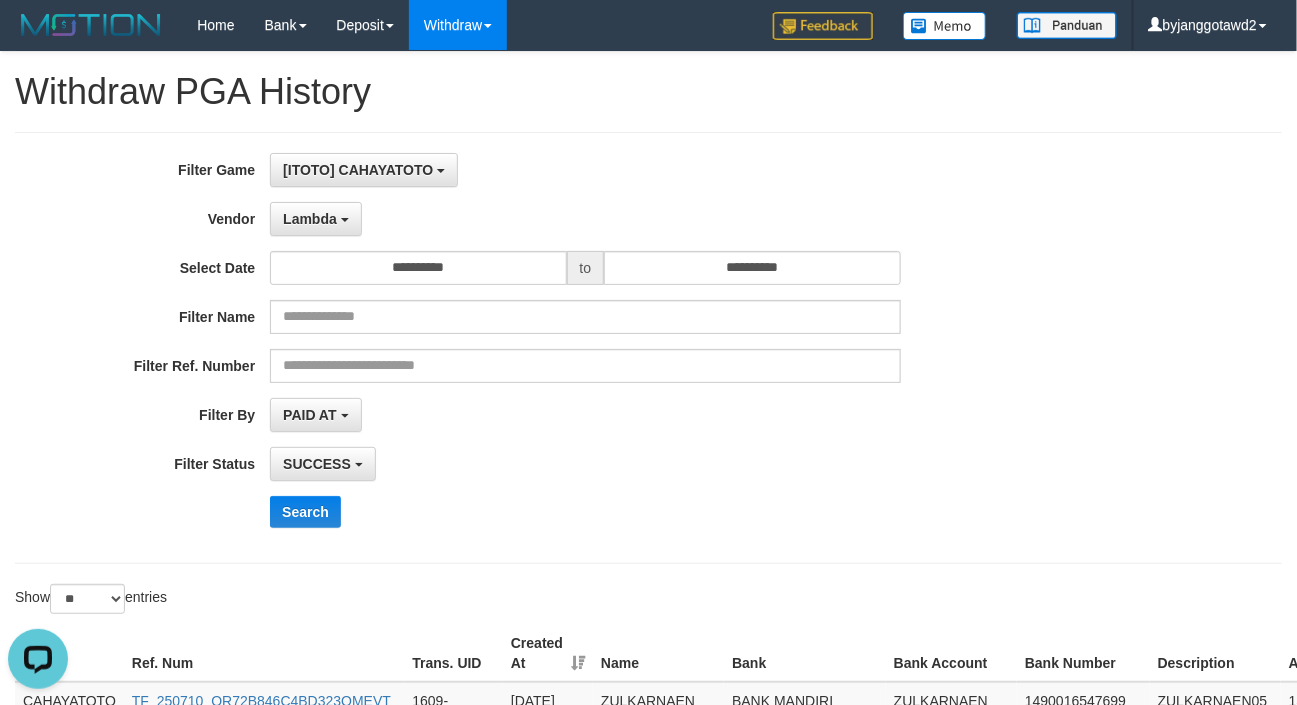 click on "**********" at bounding box center (540, 348) 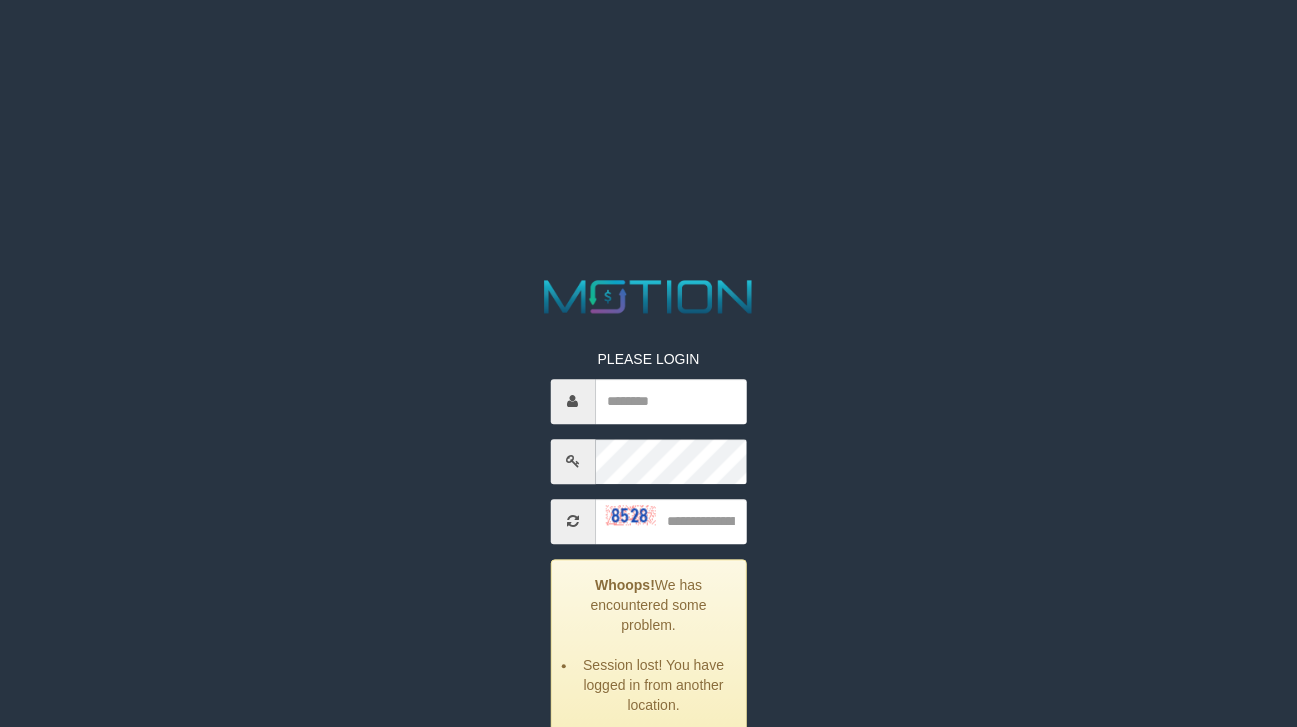 scroll, scrollTop: 0, scrollLeft: 0, axis: both 